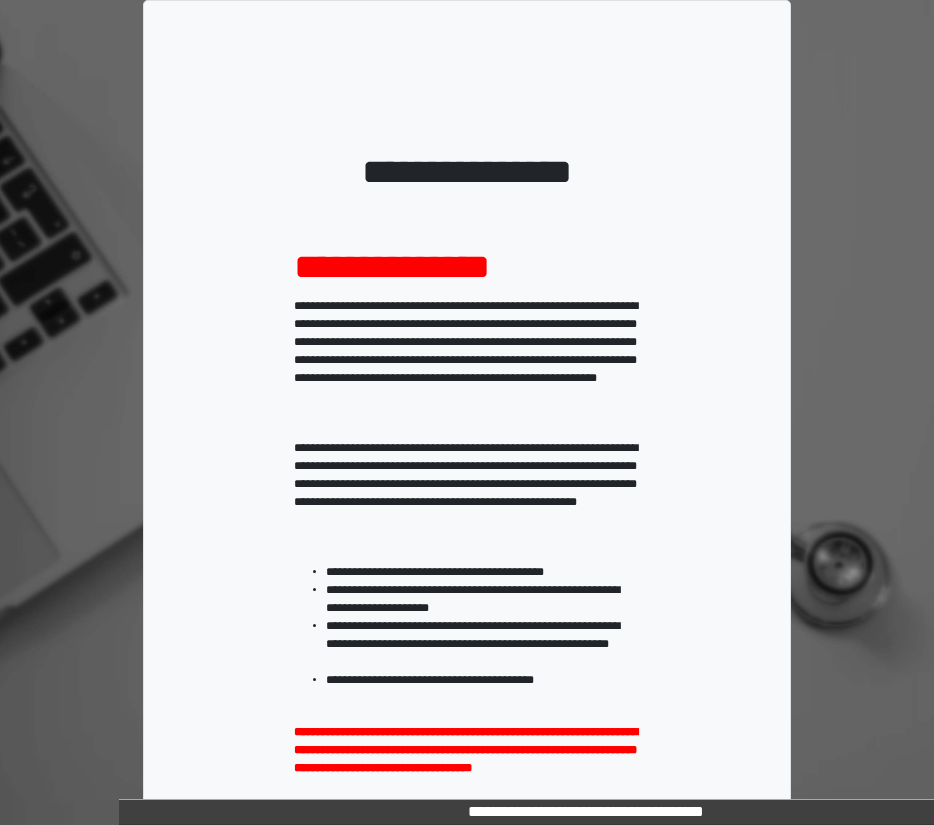 scroll, scrollTop: 0, scrollLeft: 0, axis: both 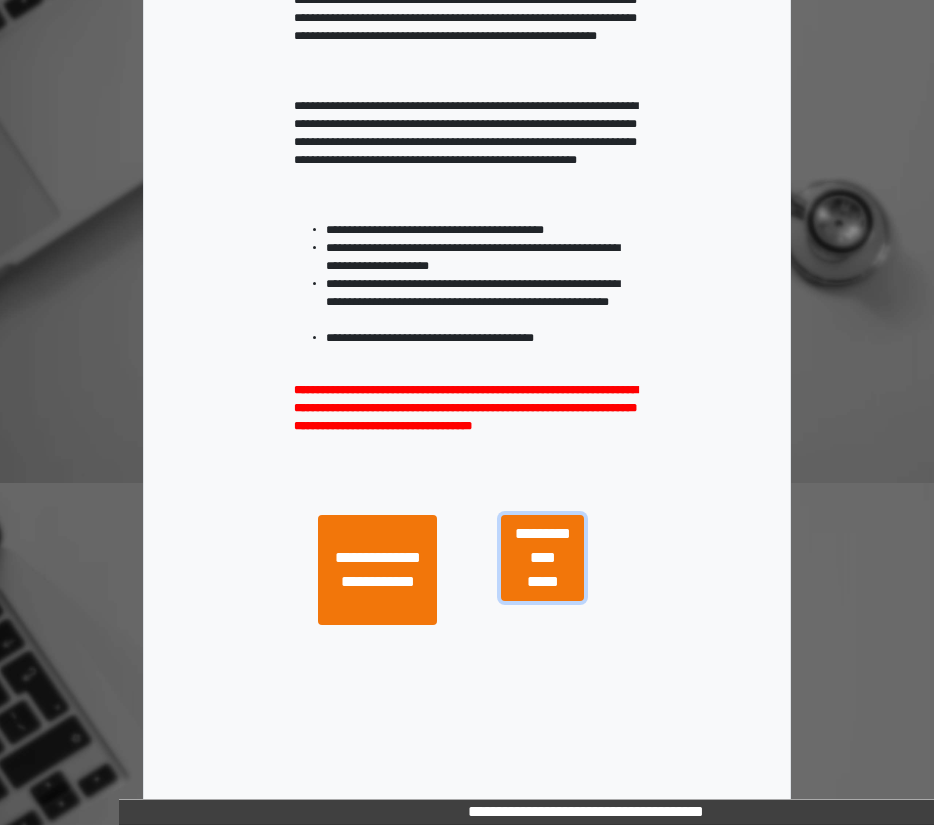 click on "**********" at bounding box center [542, 558] 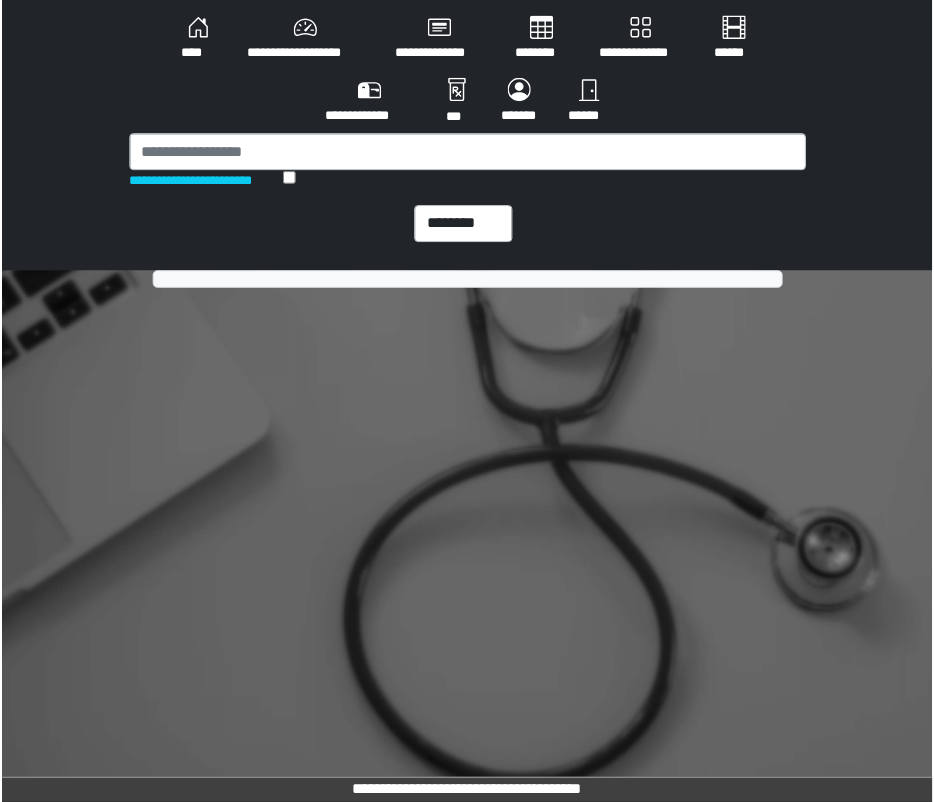 scroll, scrollTop: 0, scrollLeft: 0, axis: both 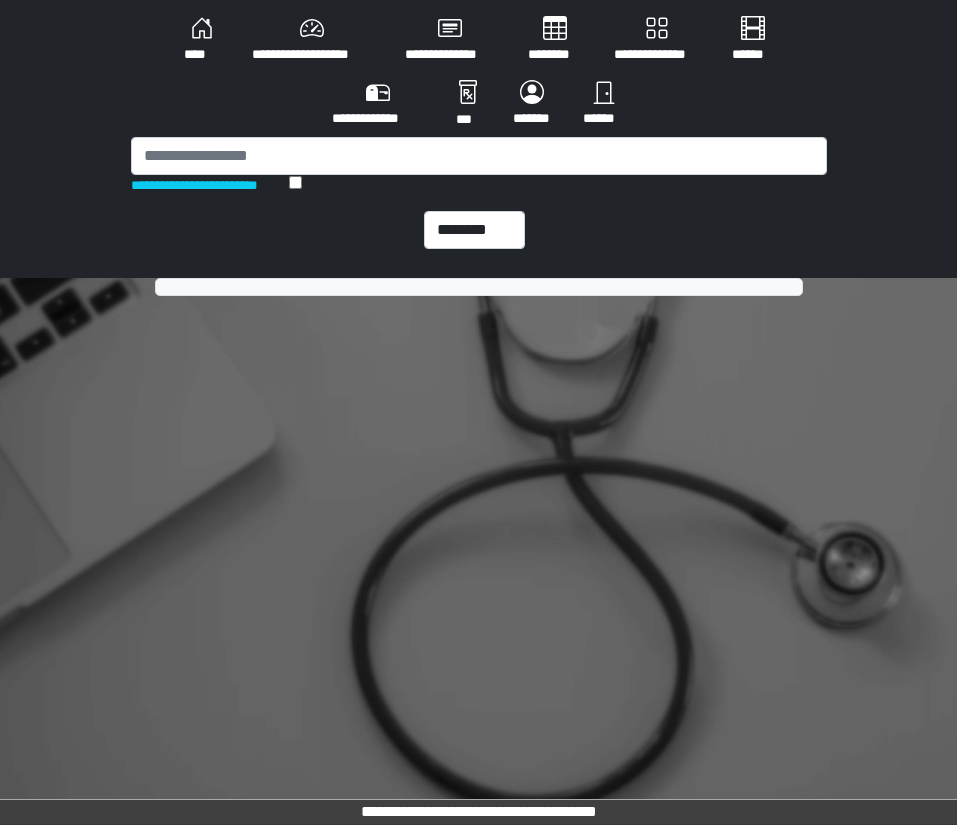 click on "**********" at bounding box center (657, 40) 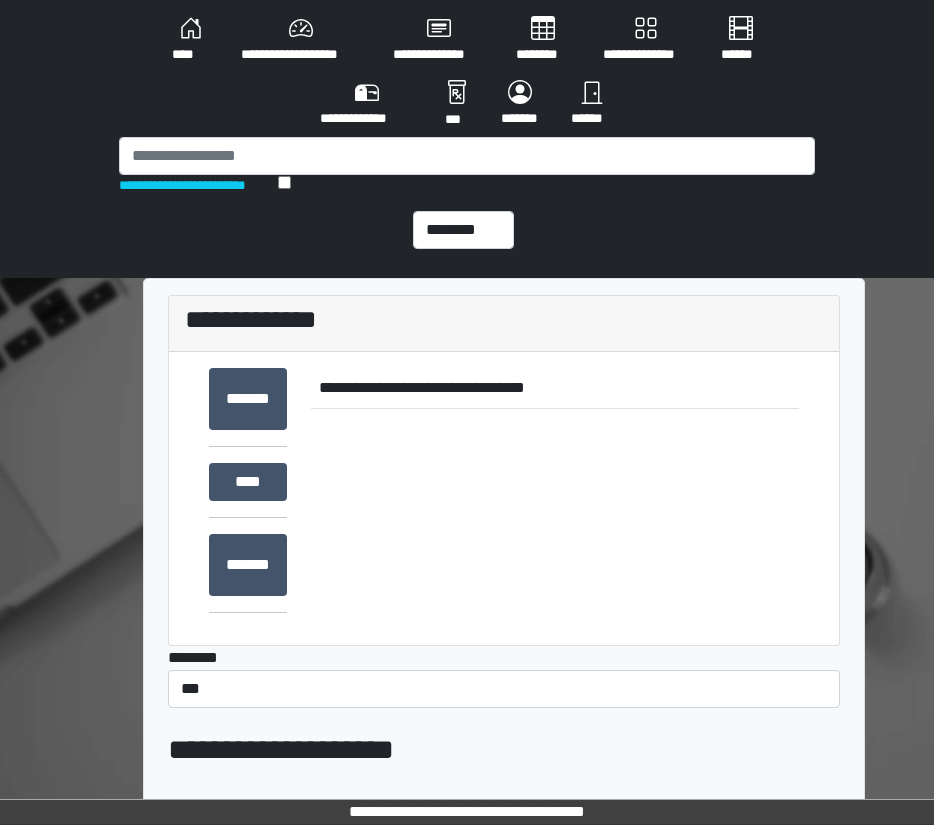 click on "**********" at bounding box center (646, 40) 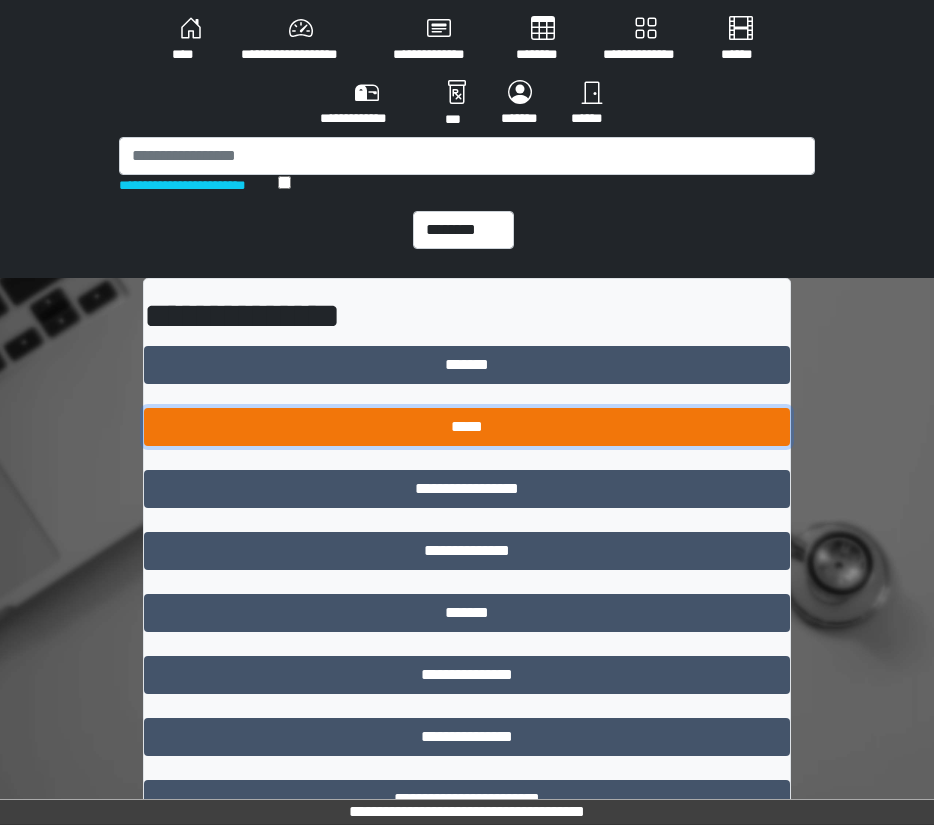 click on "*****" at bounding box center (467, 427) 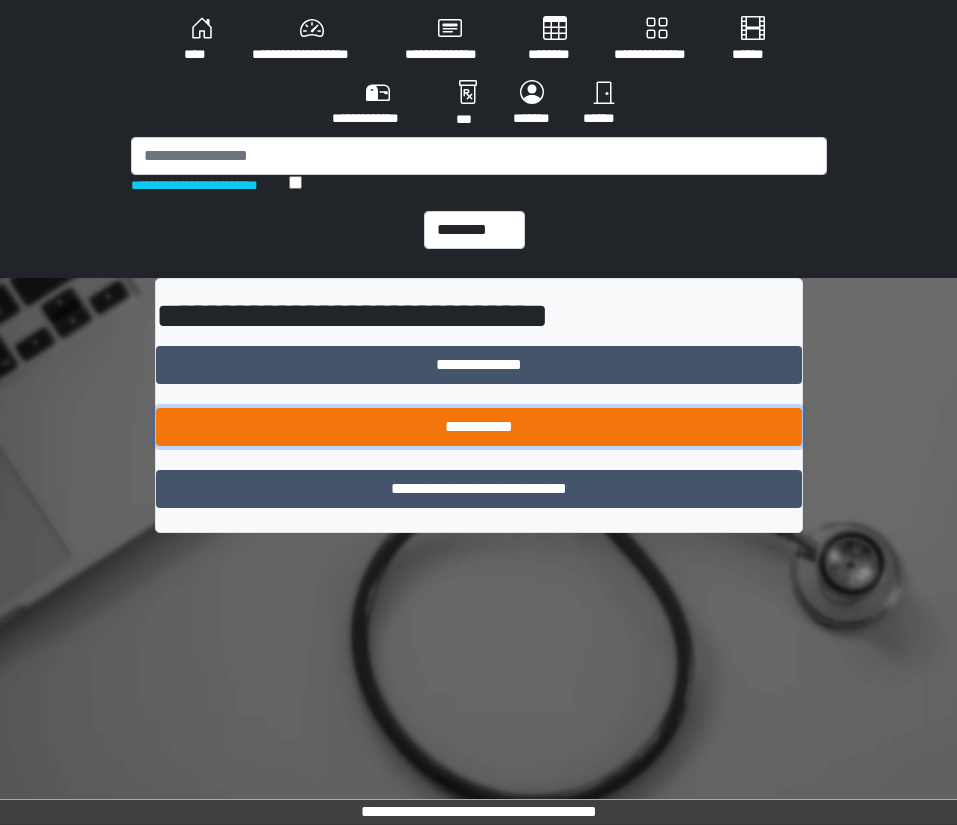 click on "**********" at bounding box center (479, 427) 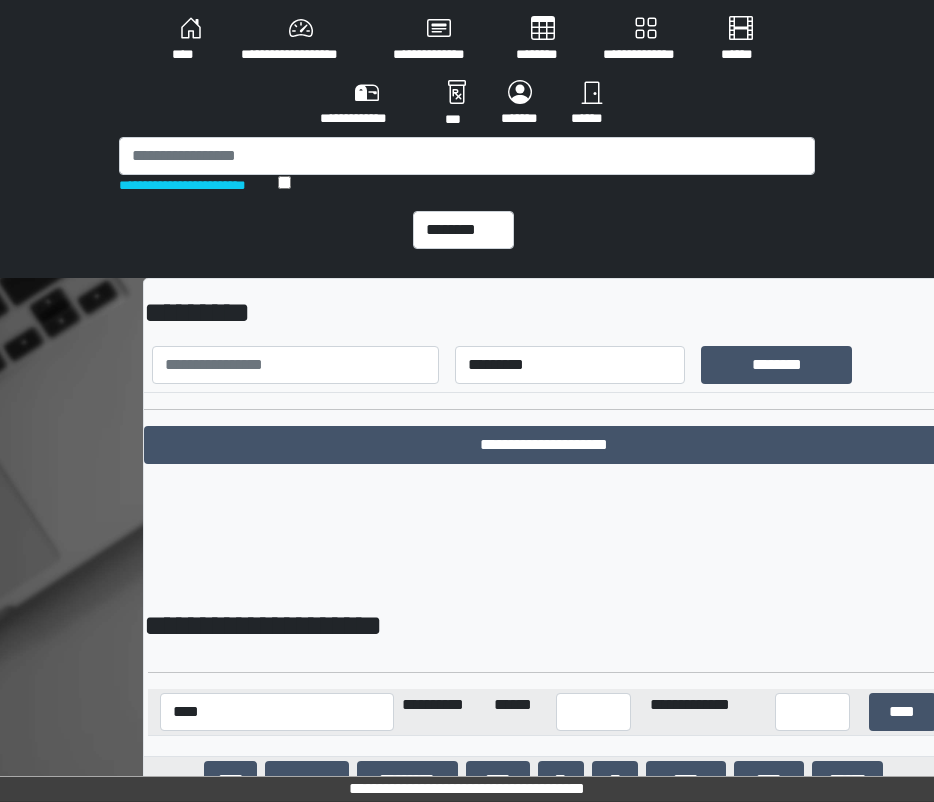 scroll, scrollTop: 30162, scrollLeft: 0, axis: vertical 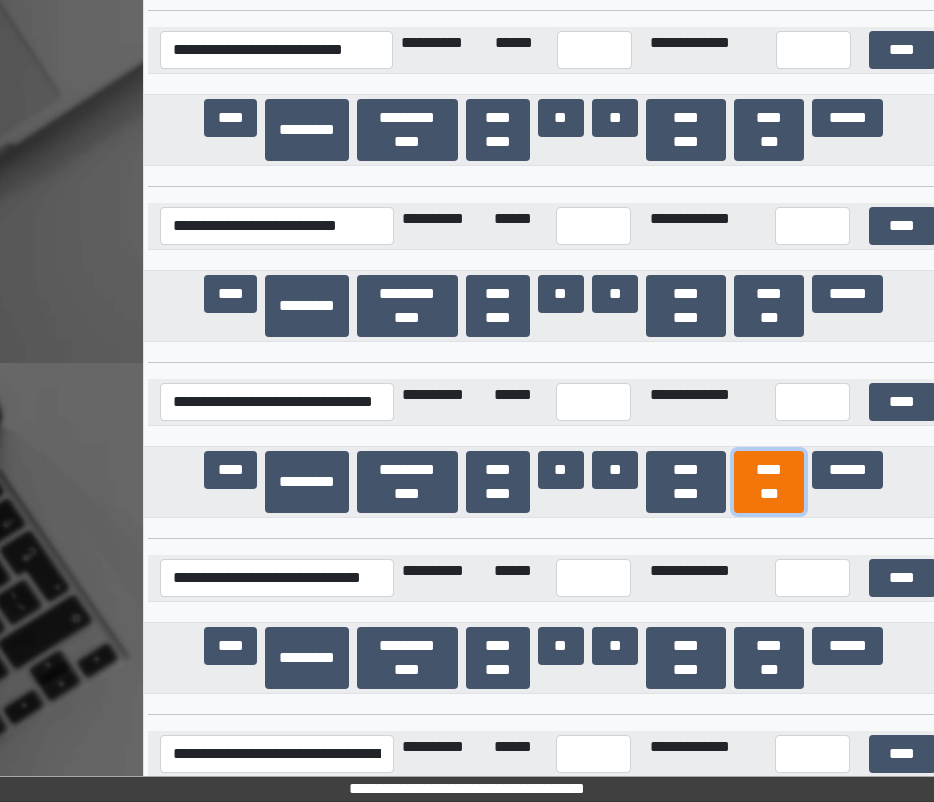 click on "********" at bounding box center [768, 482] 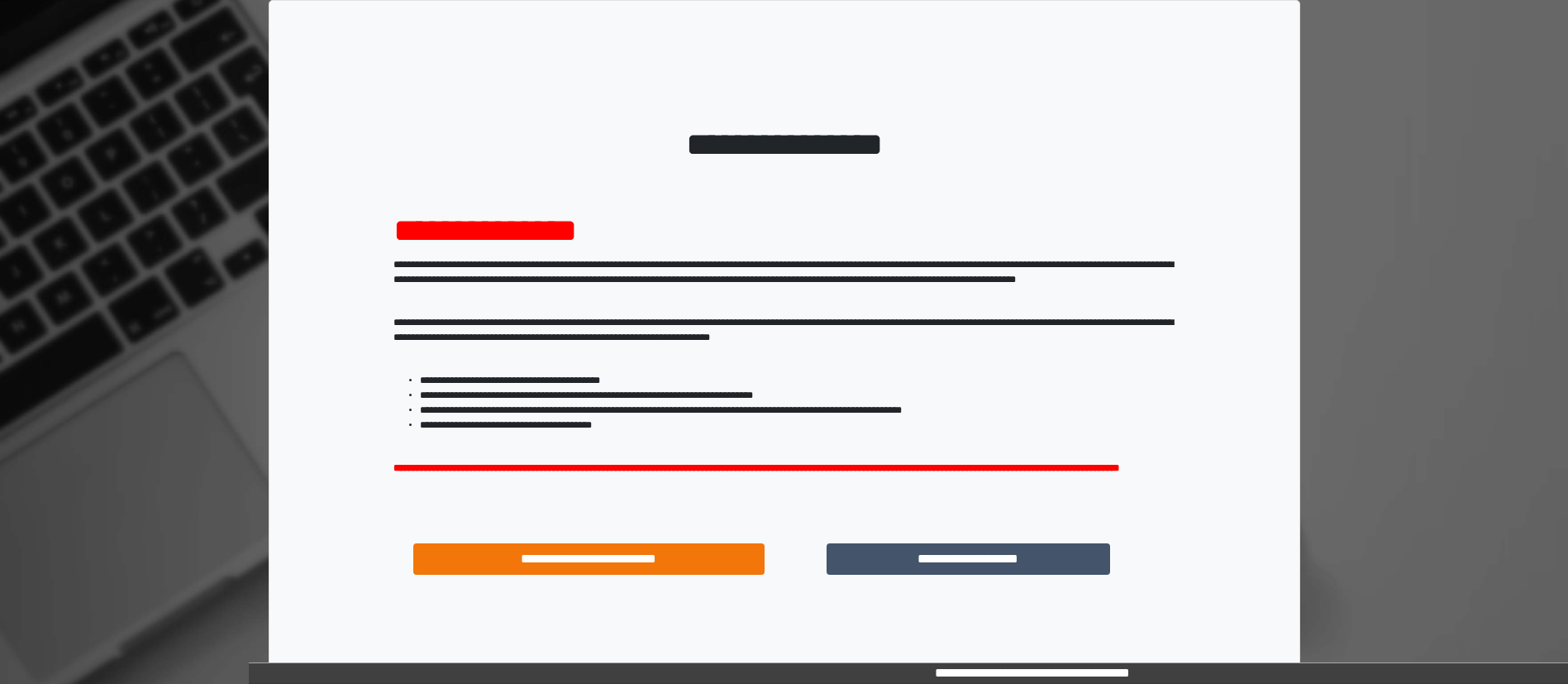 scroll, scrollTop: 0, scrollLeft: 0, axis: both 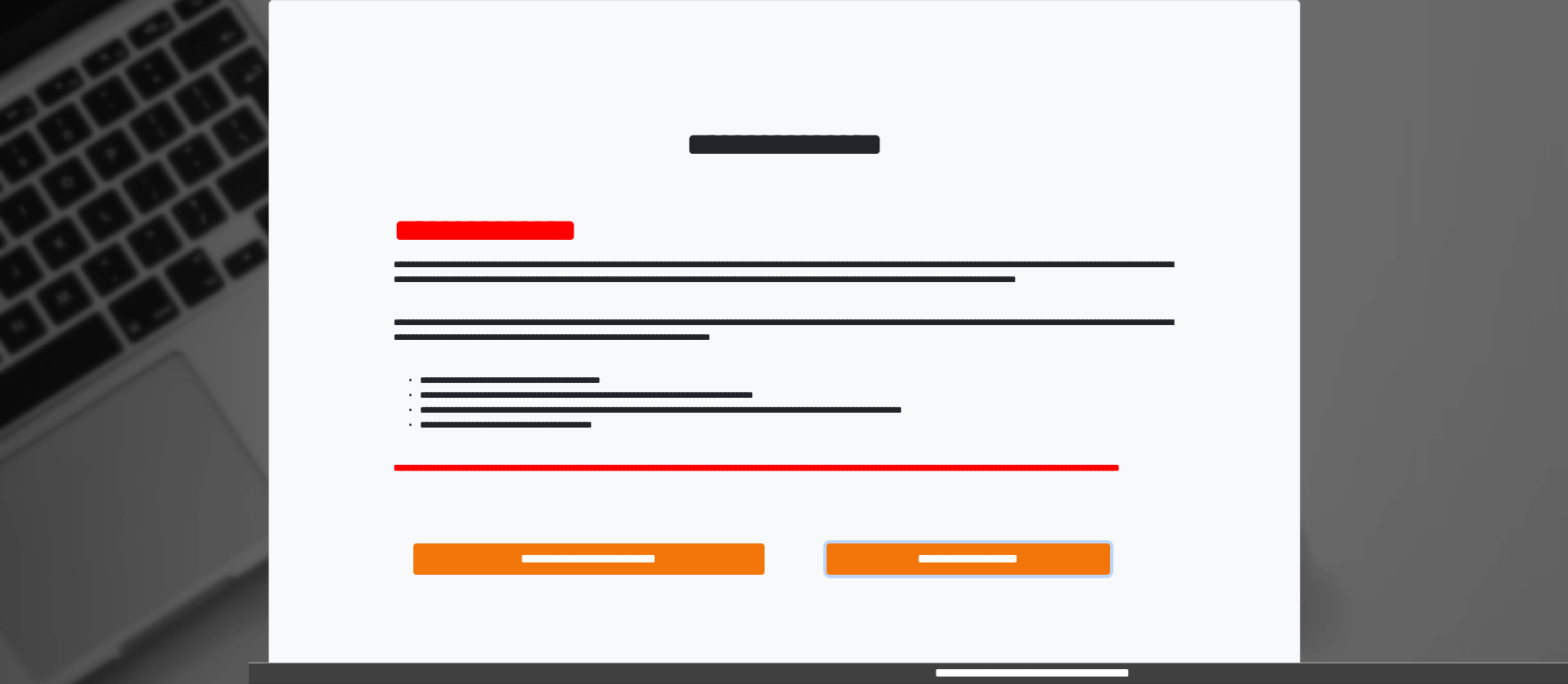 click on "**********" at bounding box center (969, 559) 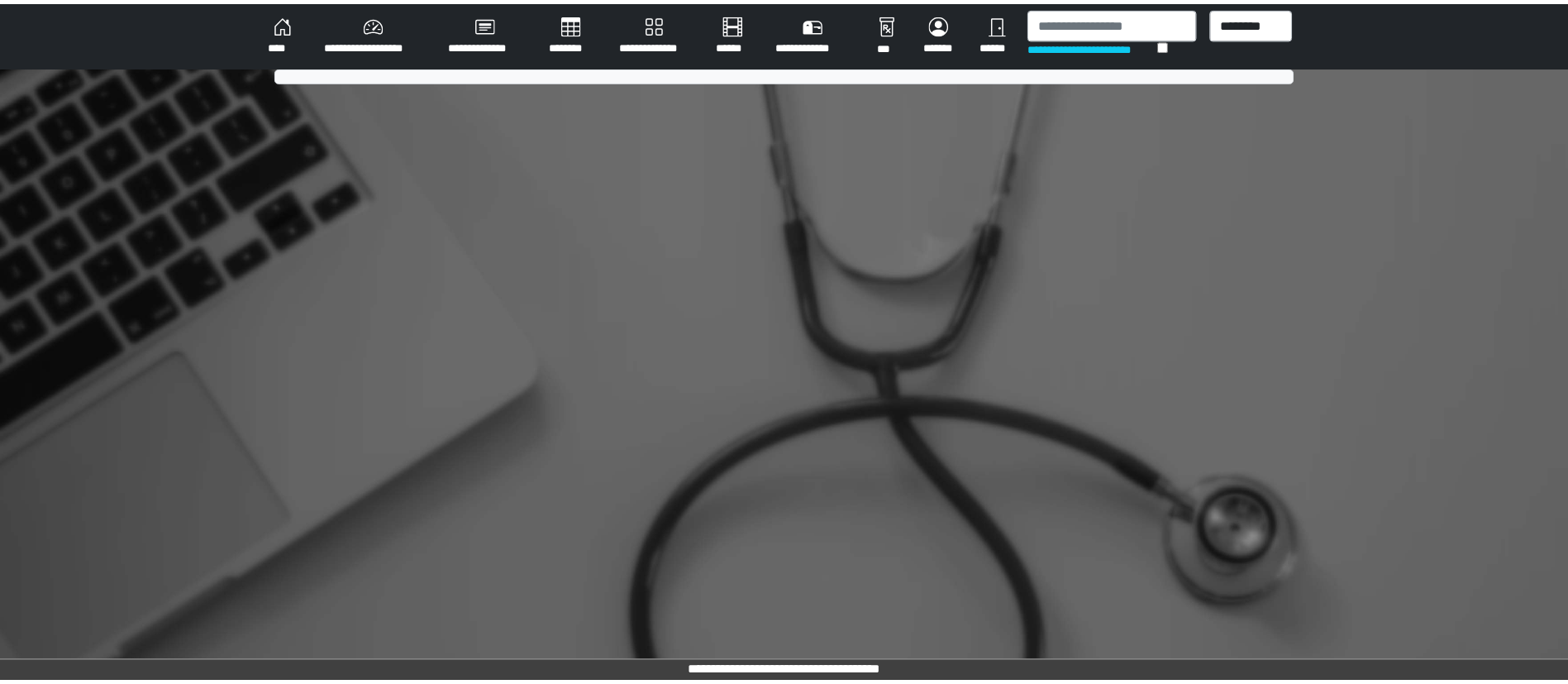 scroll, scrollTop: 0, scrollLeft: 0, axis: both 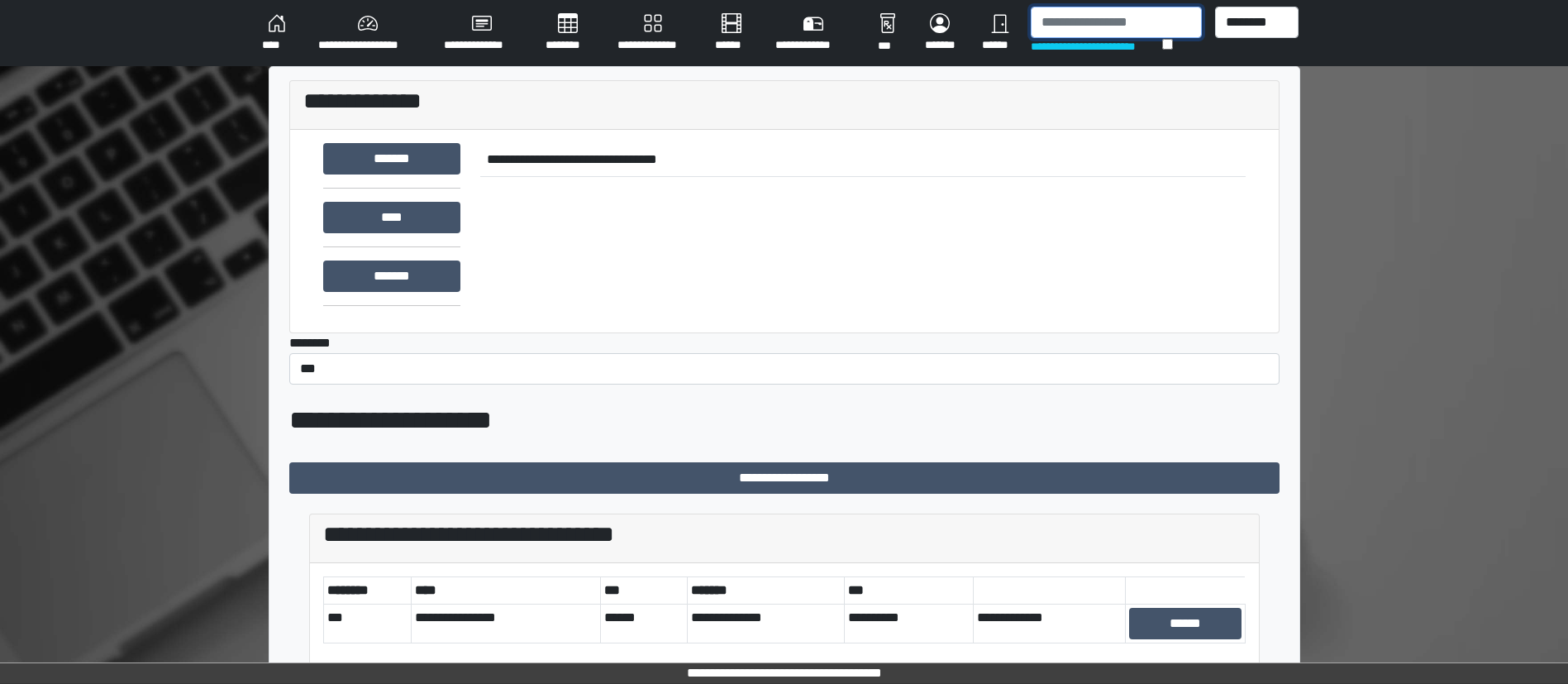 click at bounding box center [1116, 22] 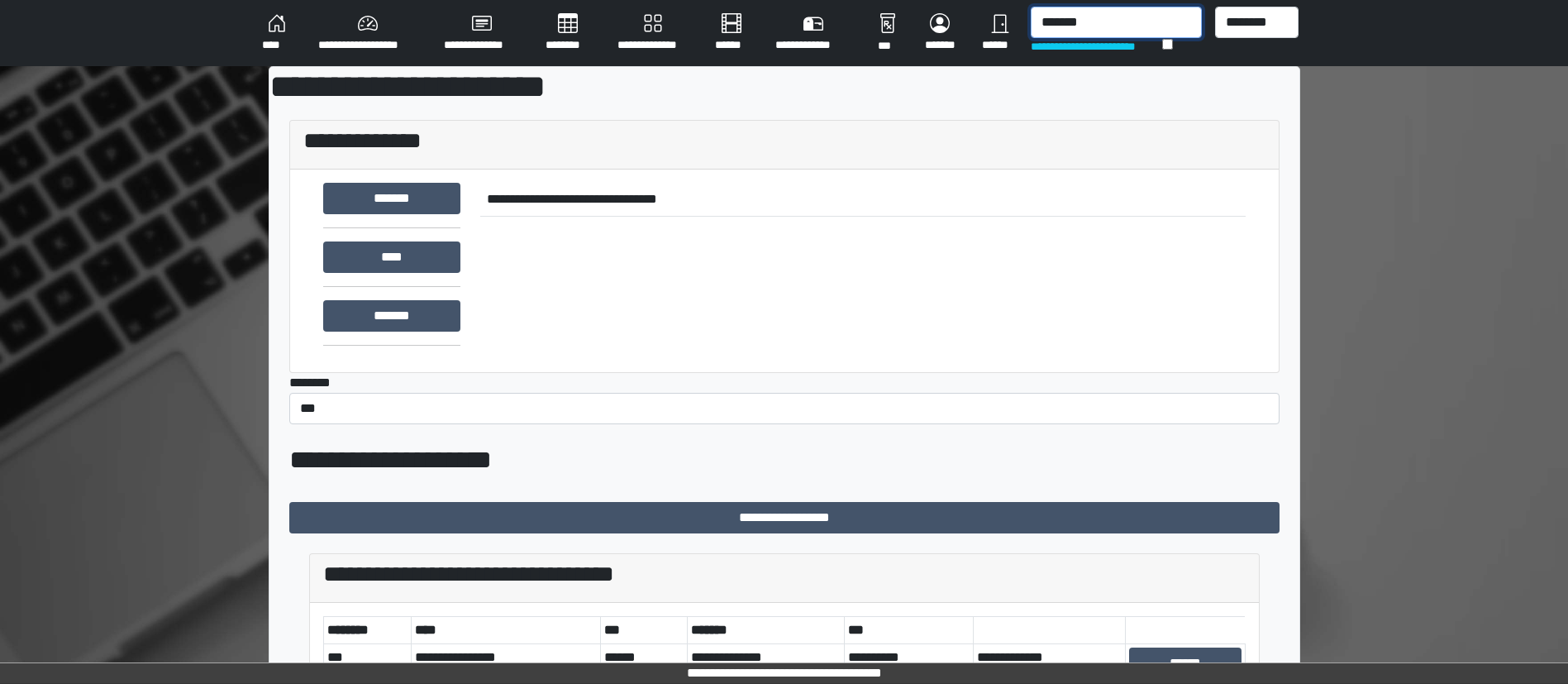 type on "******" 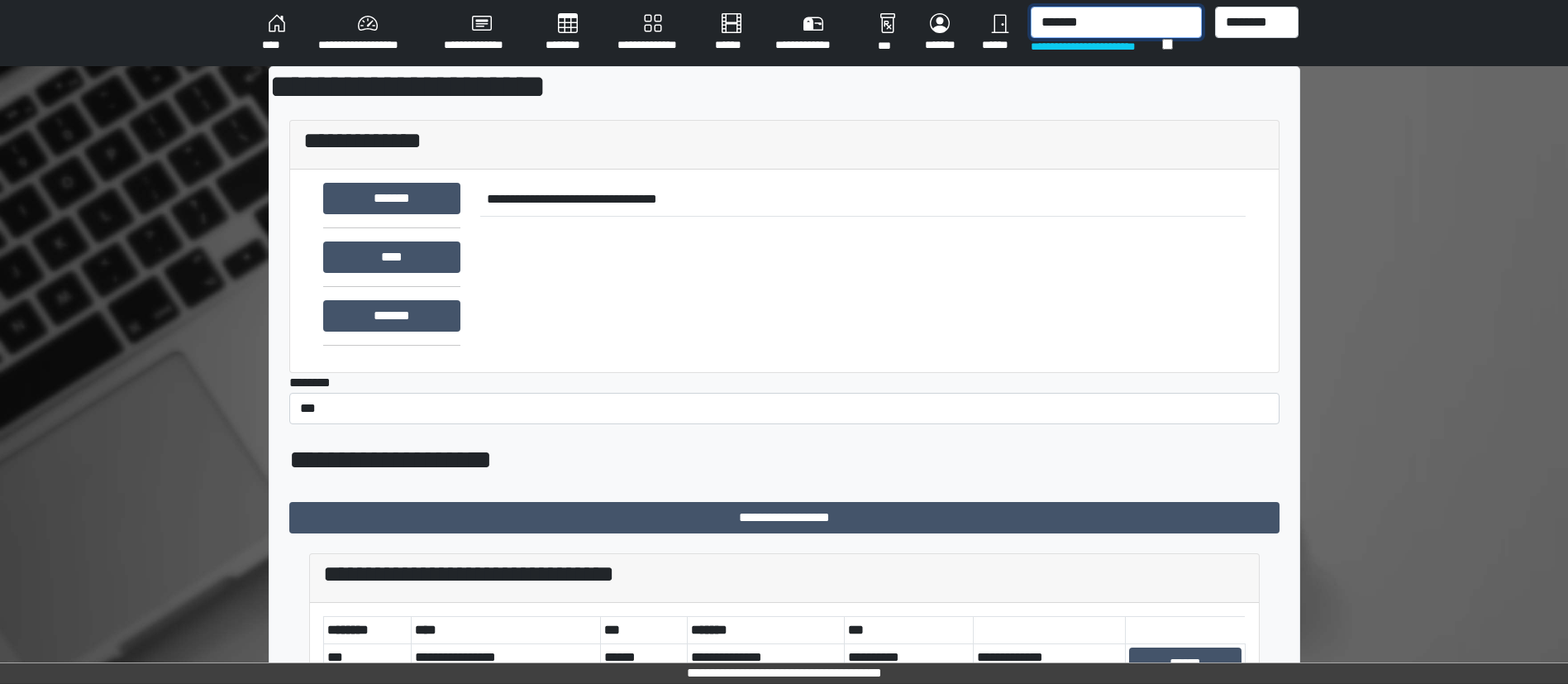 drag, startPoint x: 1154, startPoint y: 26, endPoint x: 1006, endPoint y: 34, distance: 148.21606 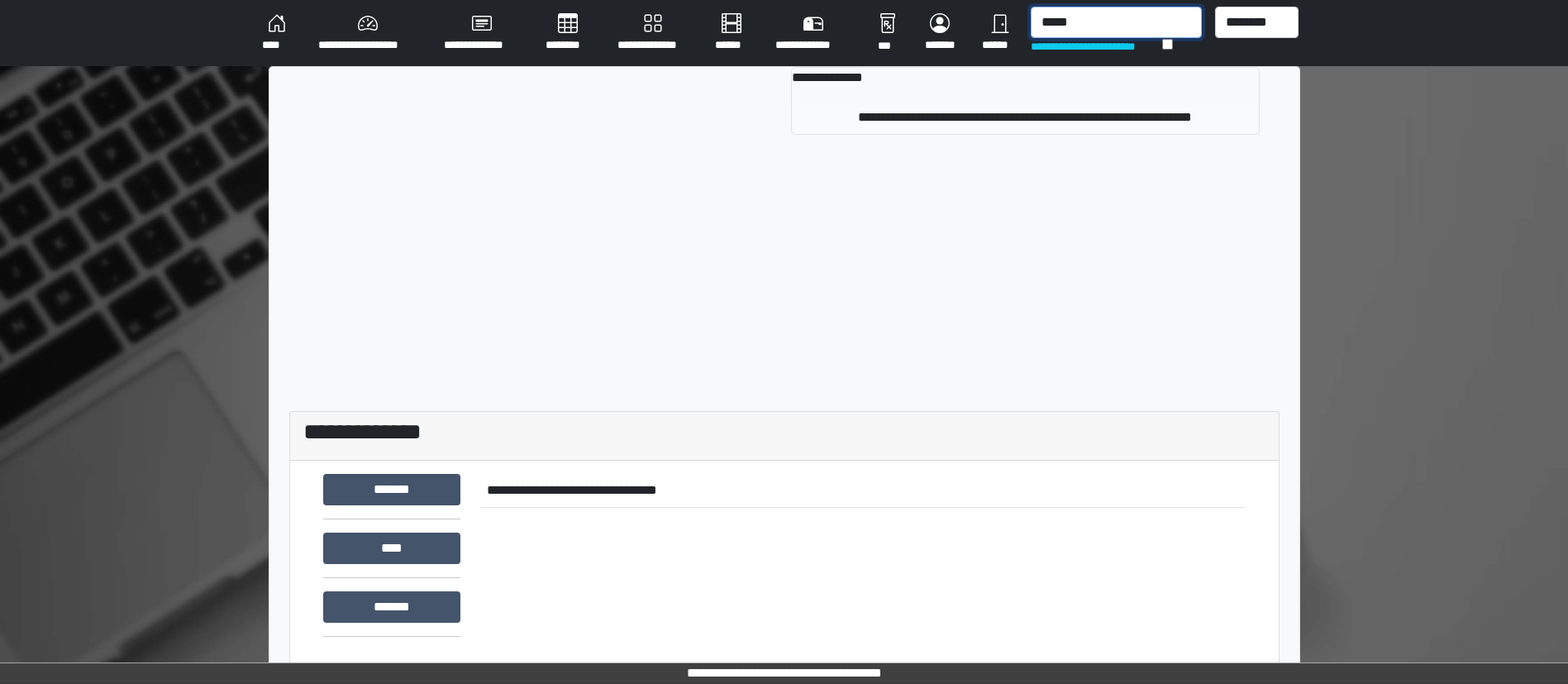 type on "*****" 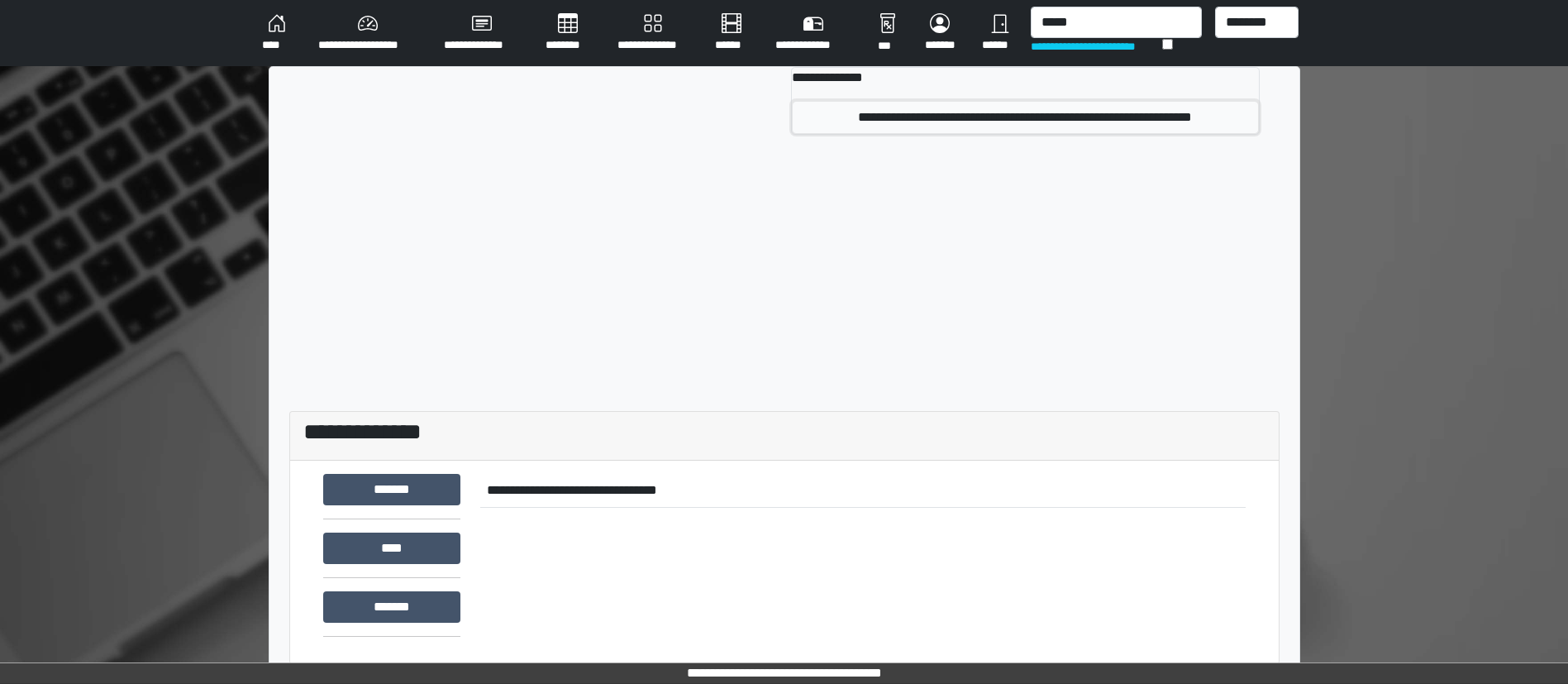 click on "**********" at bounding box center (1025, 117) 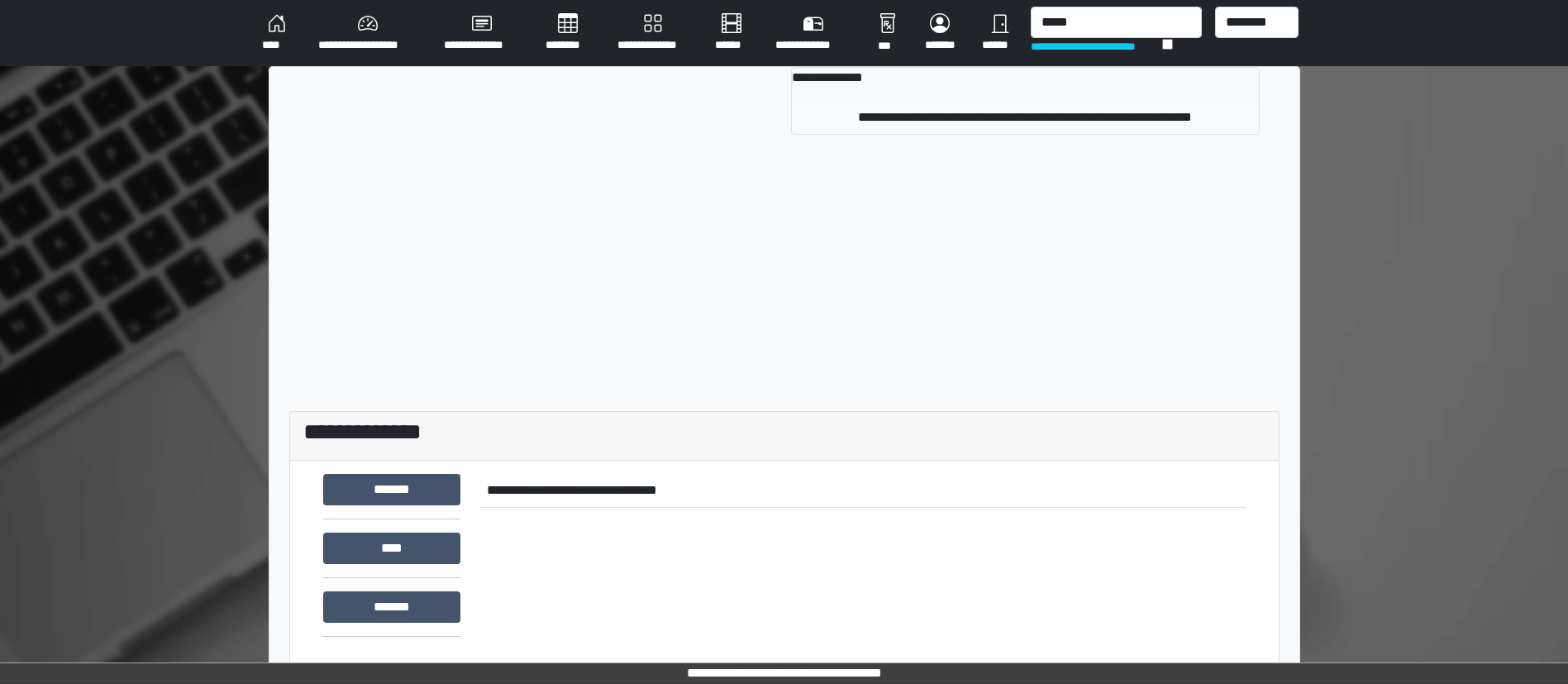type 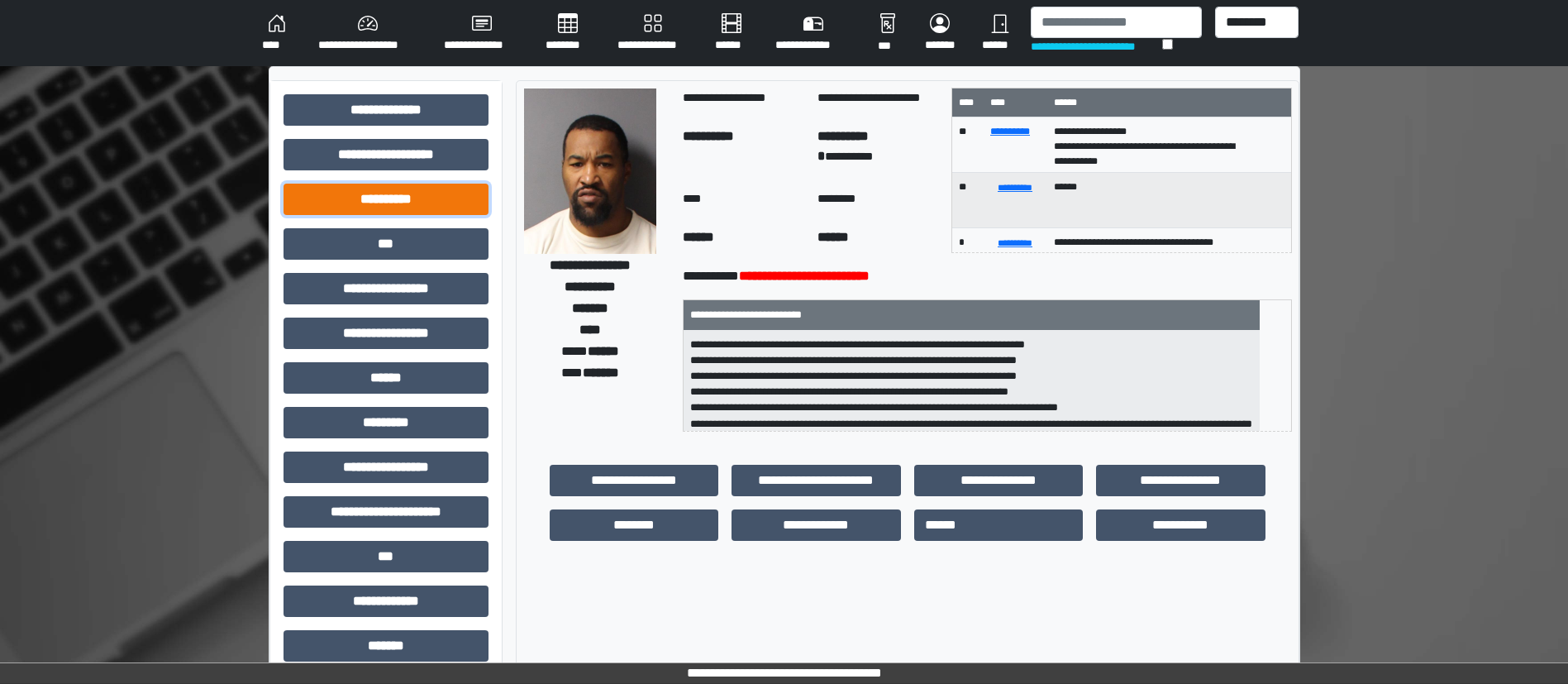 click on "**********" at bounding box center (386, 199) 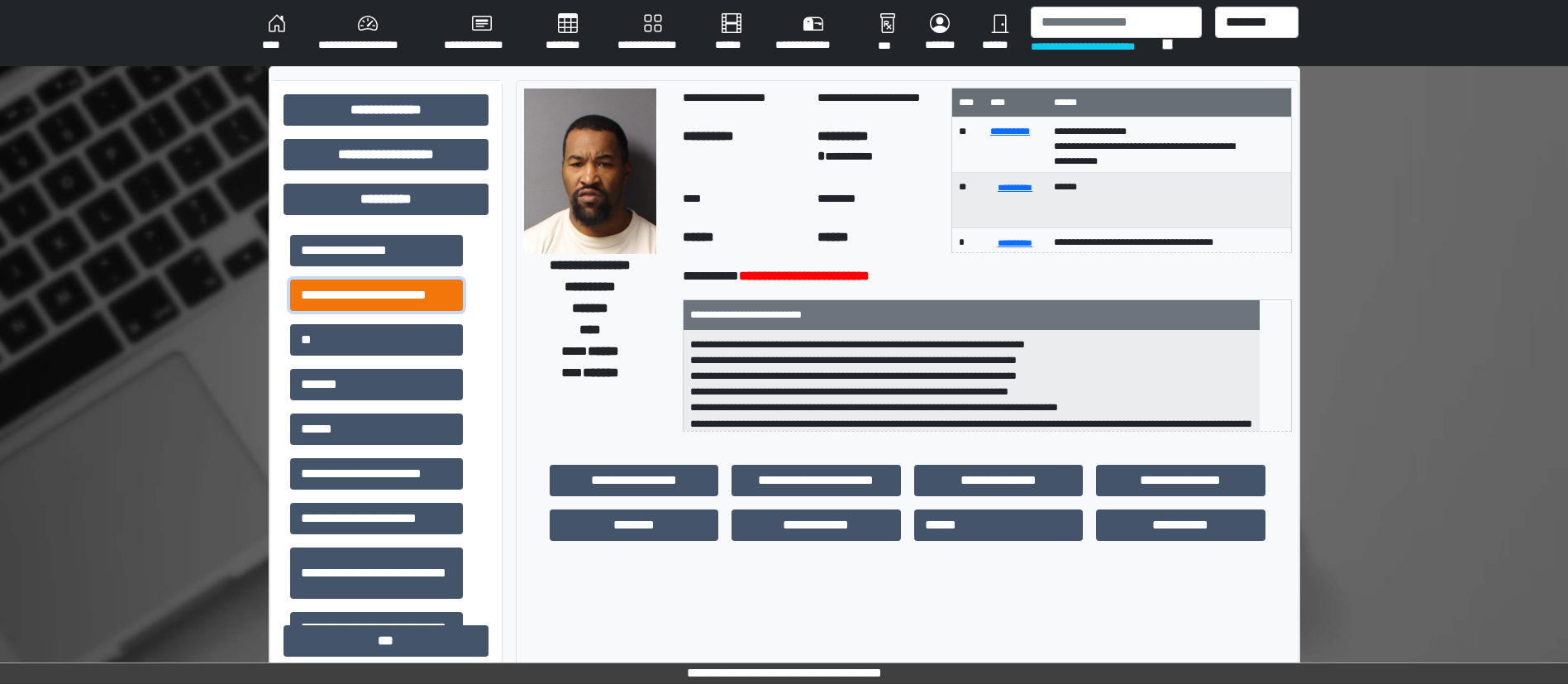 click on "**********" at bounding box center (376, 295) 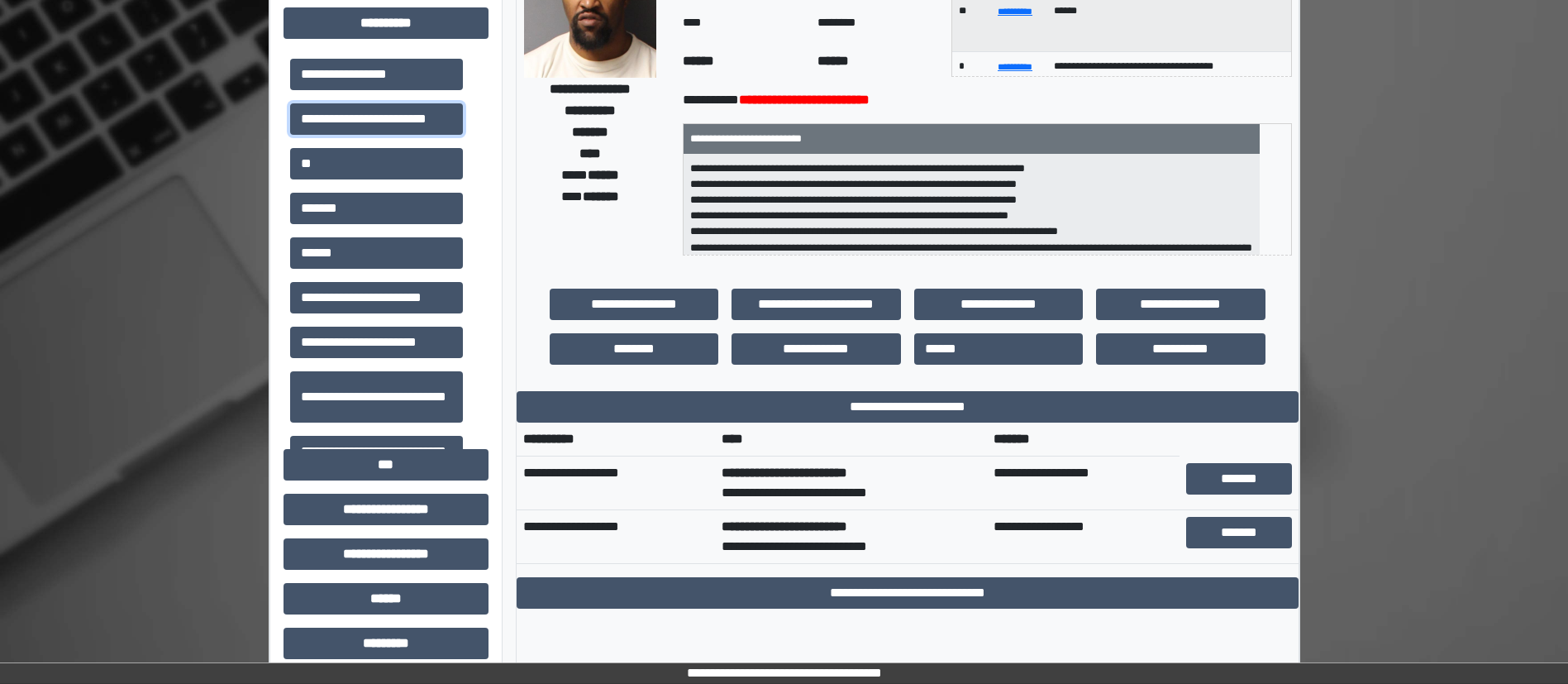 scroll, scrollTop: 224, scrollLeft: 0, axis: vertical 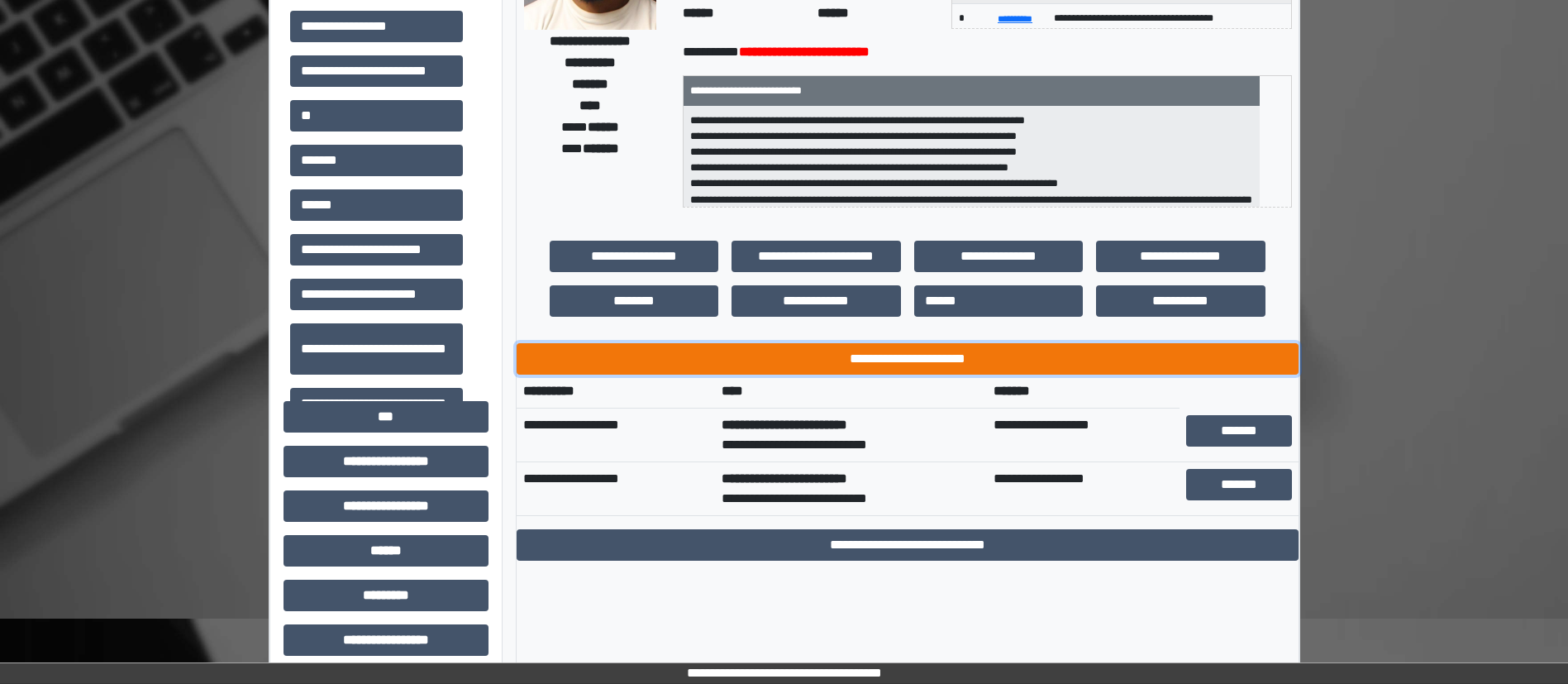 click on "**********" at bounding box center [908, 359] 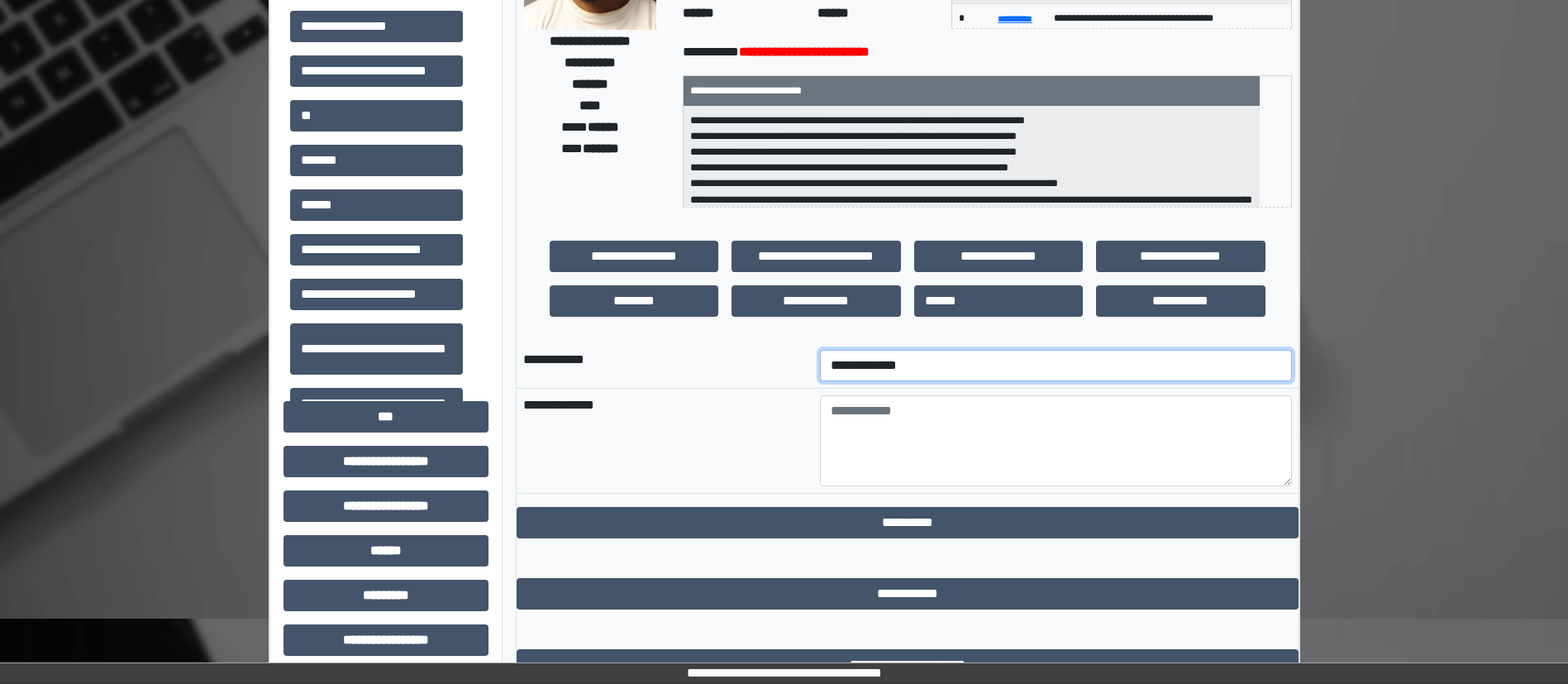 click on "**********" at bounding box center (1056, 366) 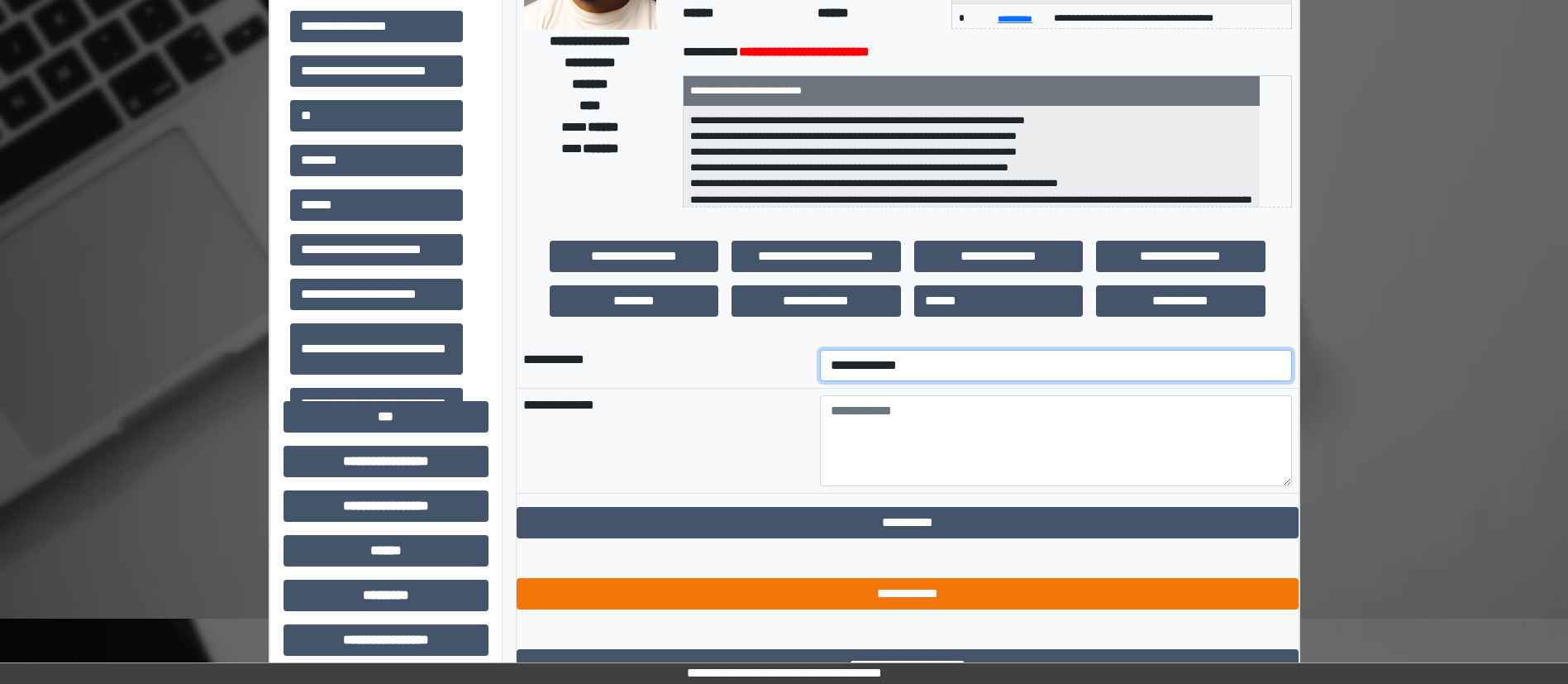 select on "**" 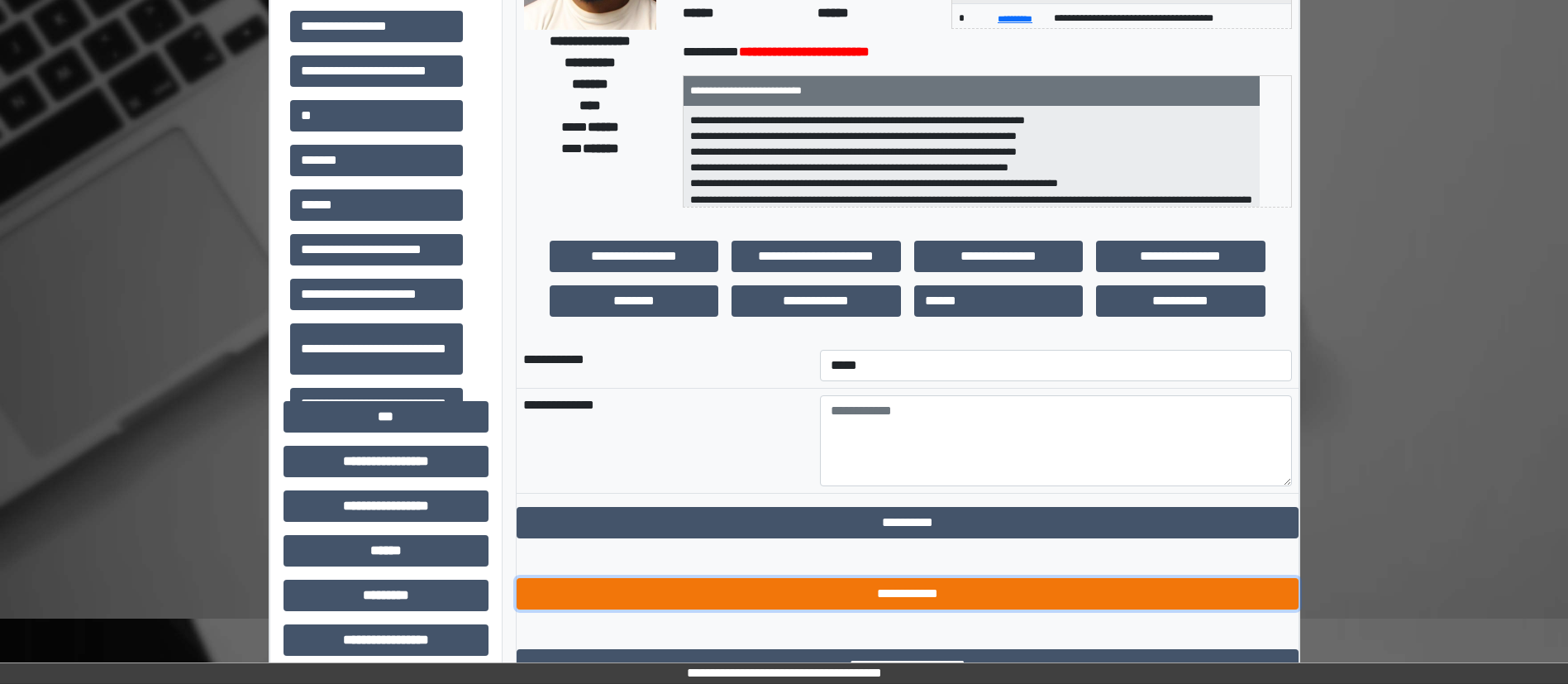click on "**********" at bounding box center [908, 594] 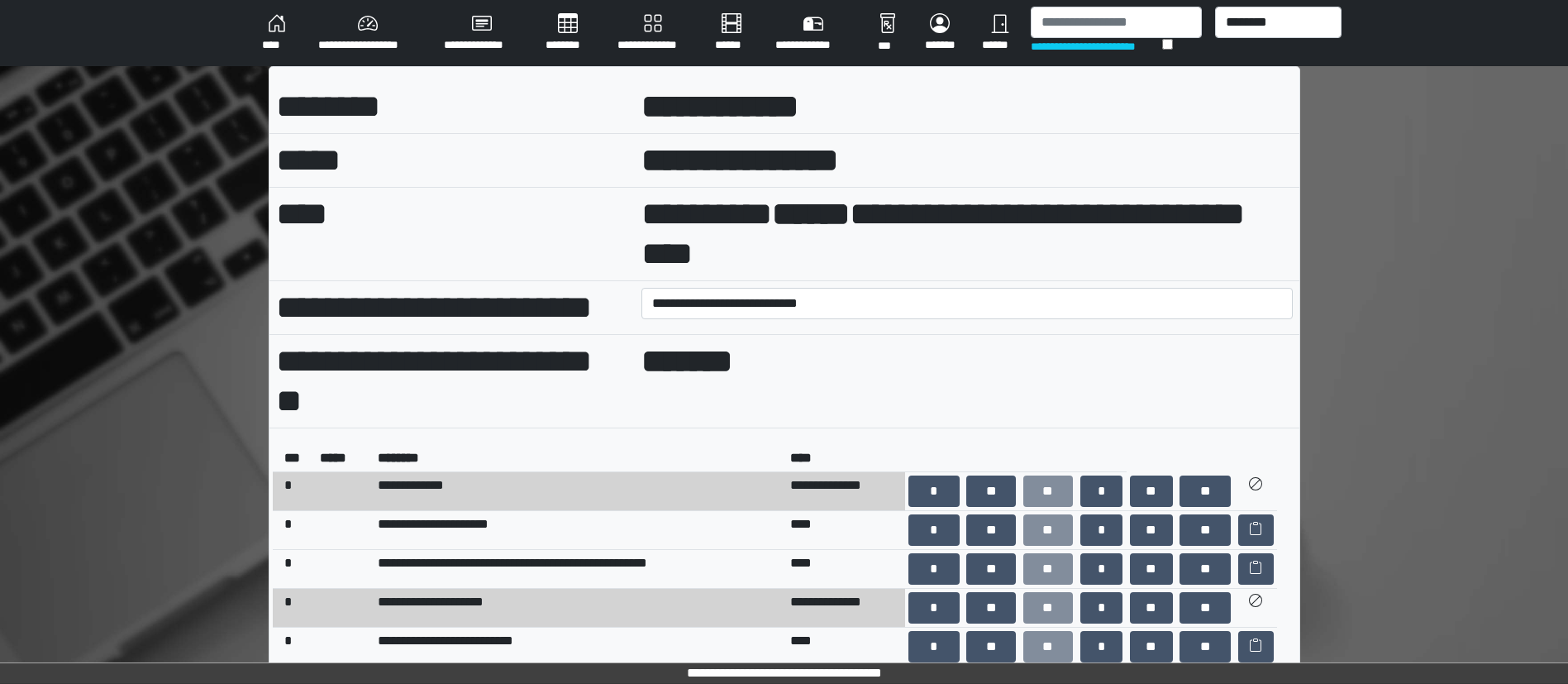scroll, scrollTop: 584, scrollLeft: 0, axis: vertical 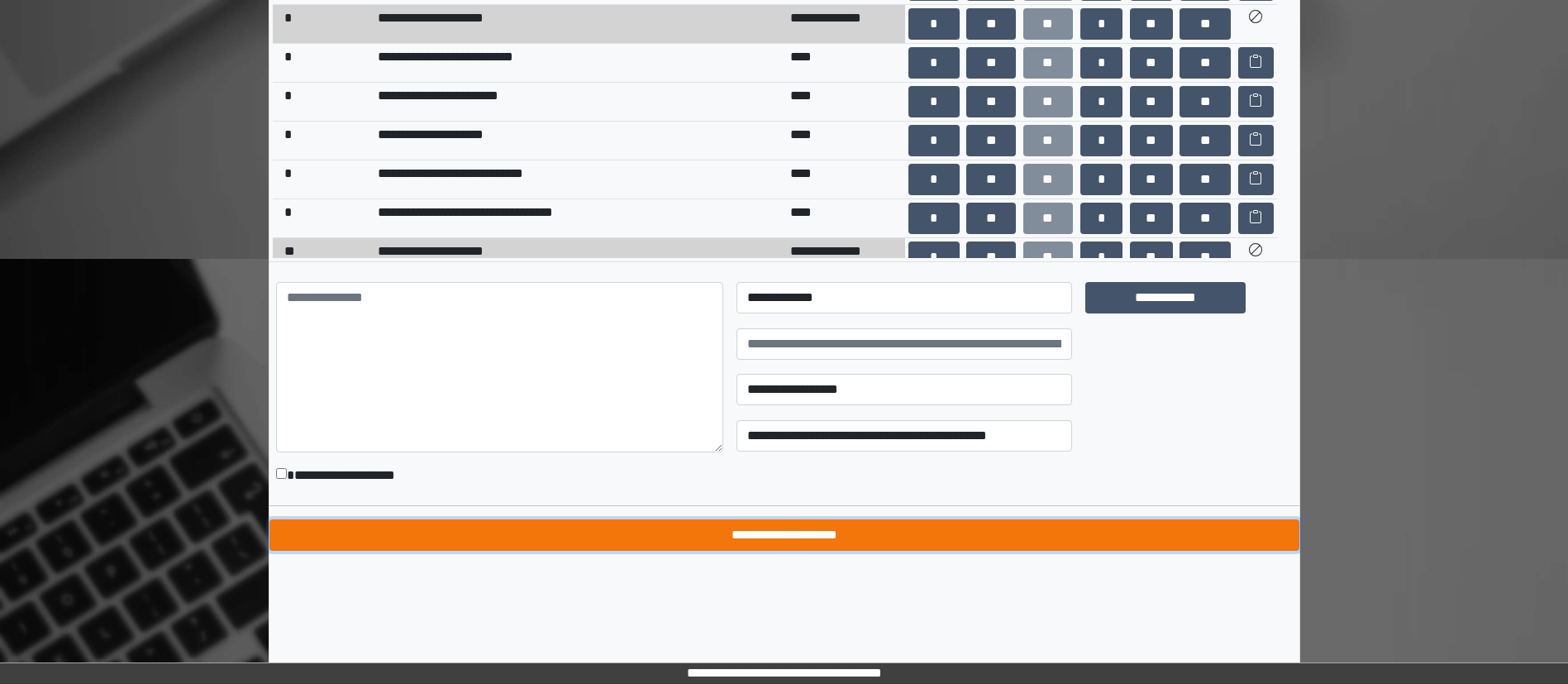 click on "**********" at bounding box center (784, 535) 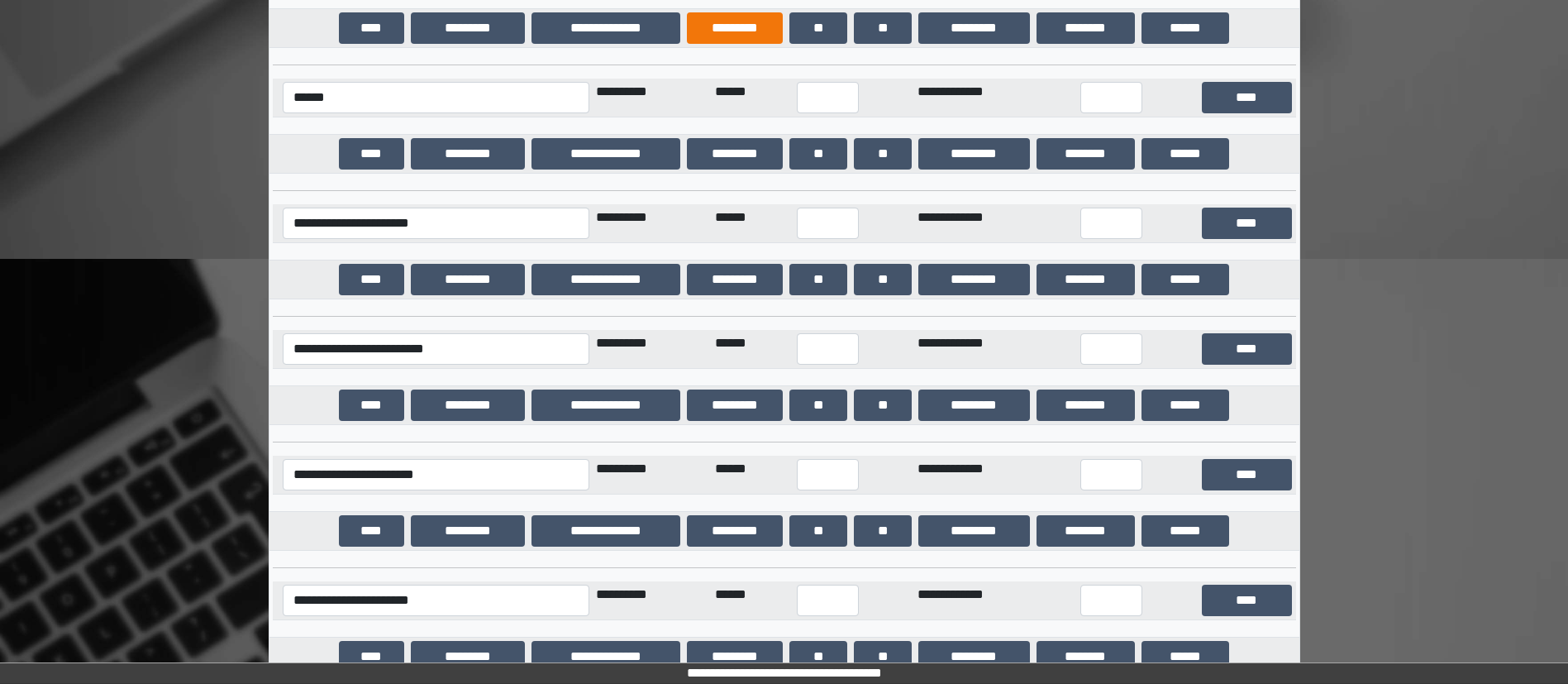 scroll, scrollTop: 15488, scrollLeft: 0, axis: vertical 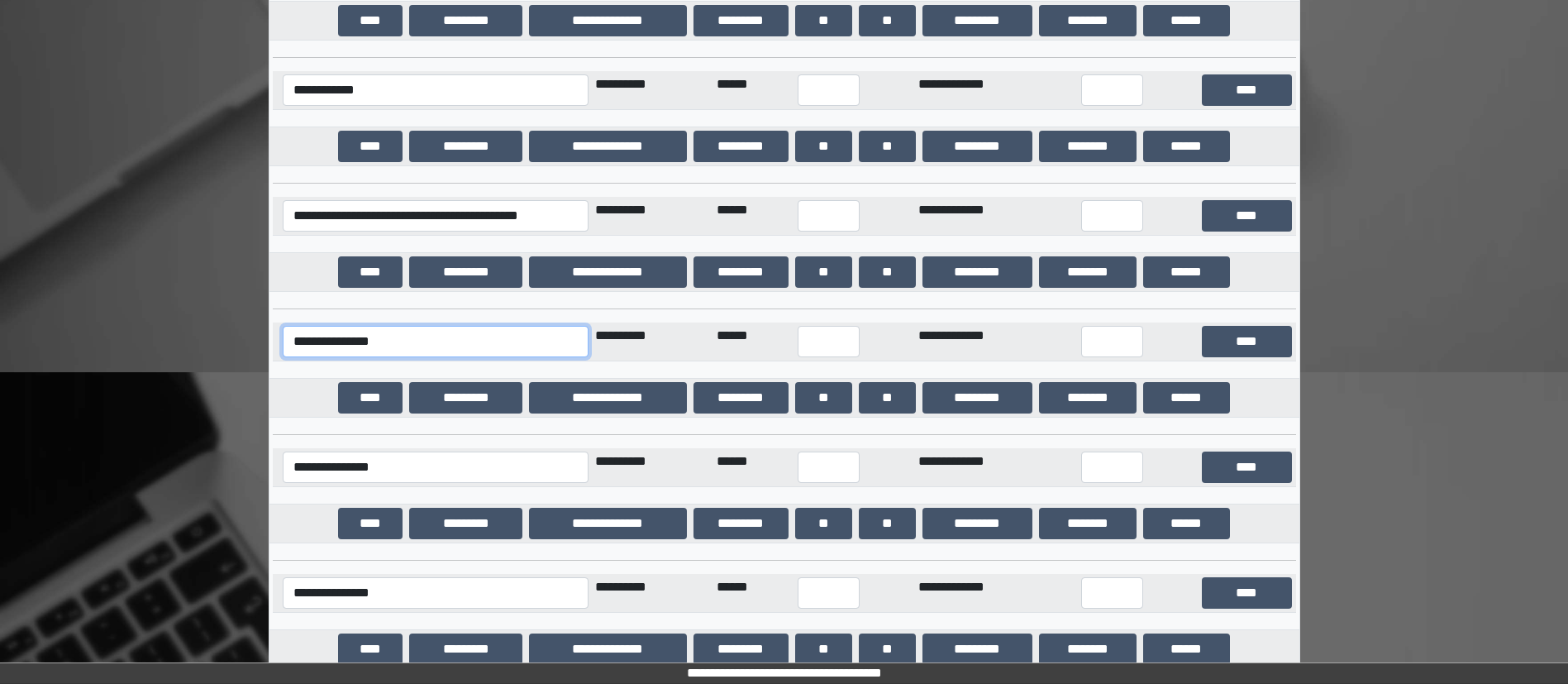 drag, startPoint x: 464, startPoint y: 353, endPoint x: 202, endPoint y: 356, distance: 262.01718 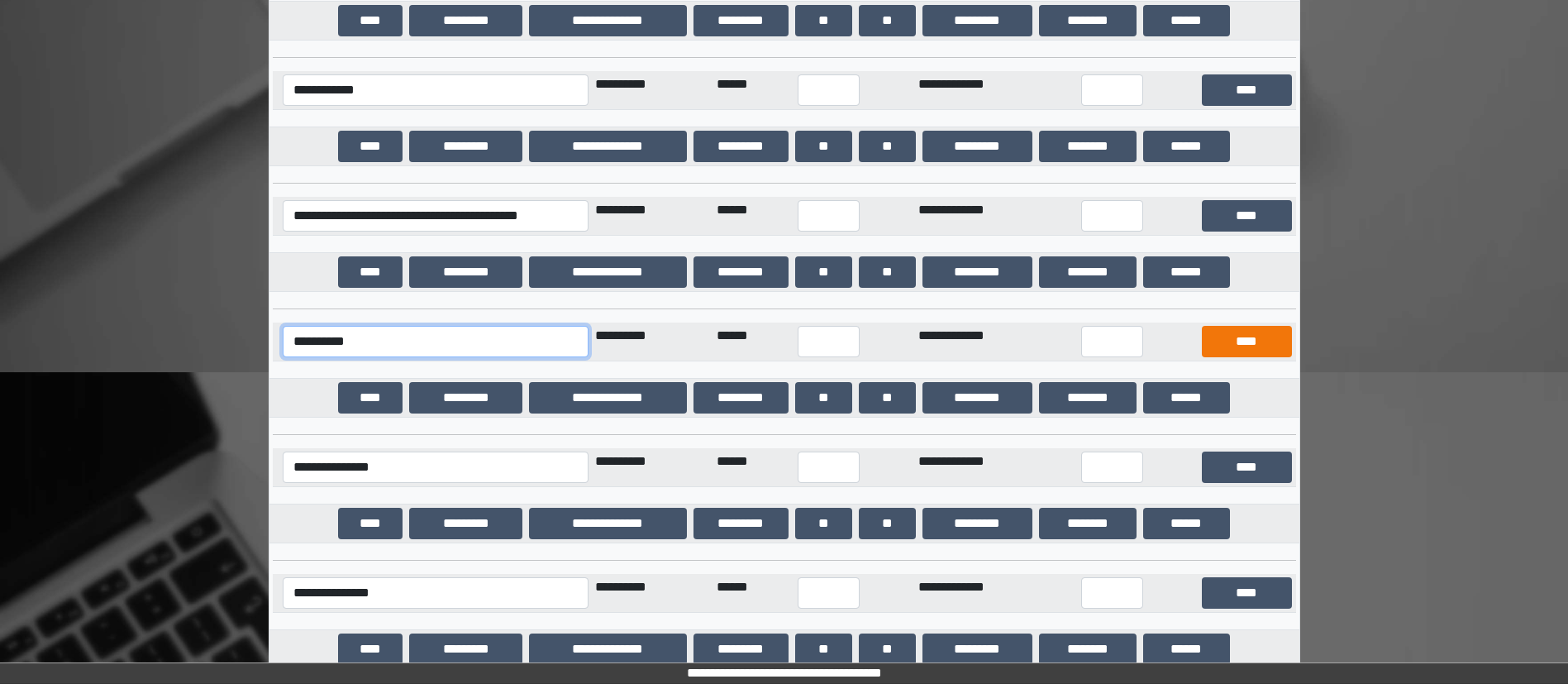 type on "**********" 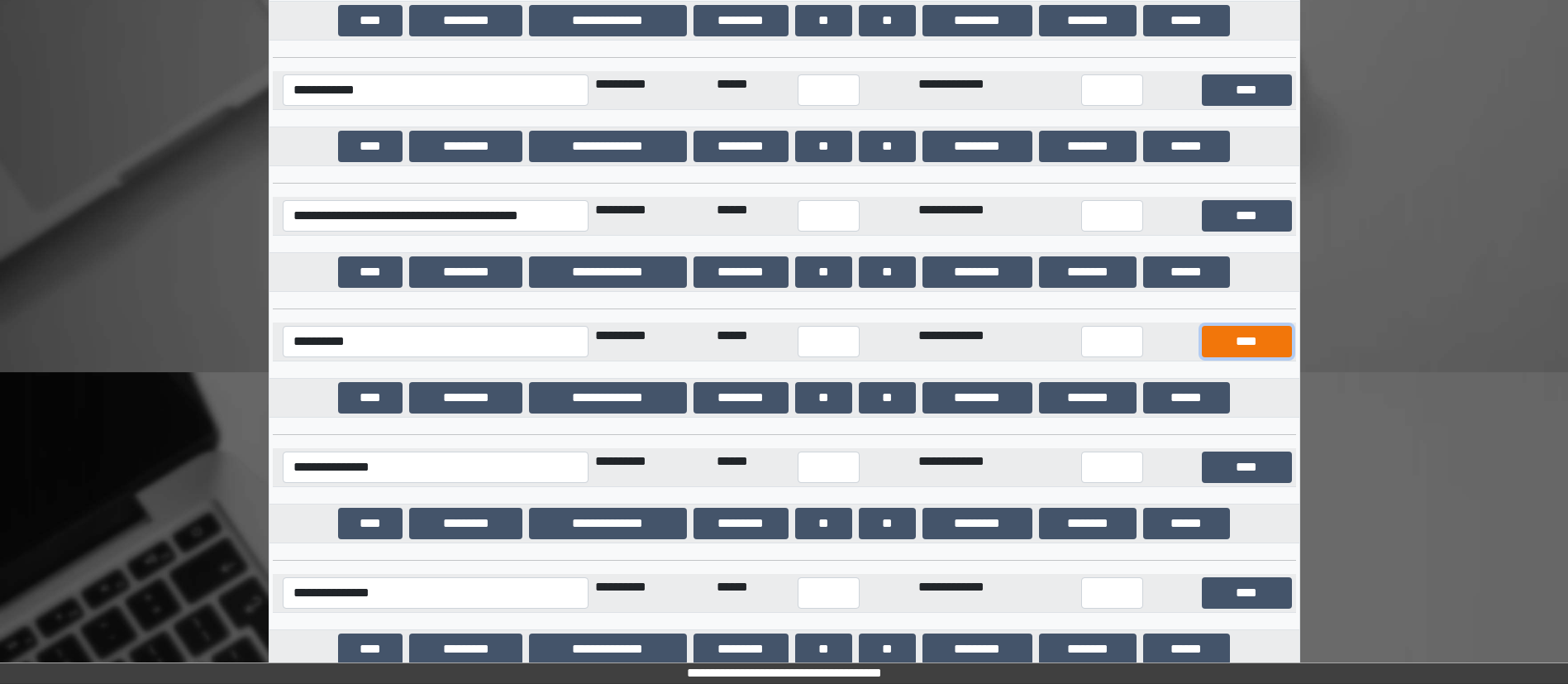 click on "****" at bounding box center (1246, 342) 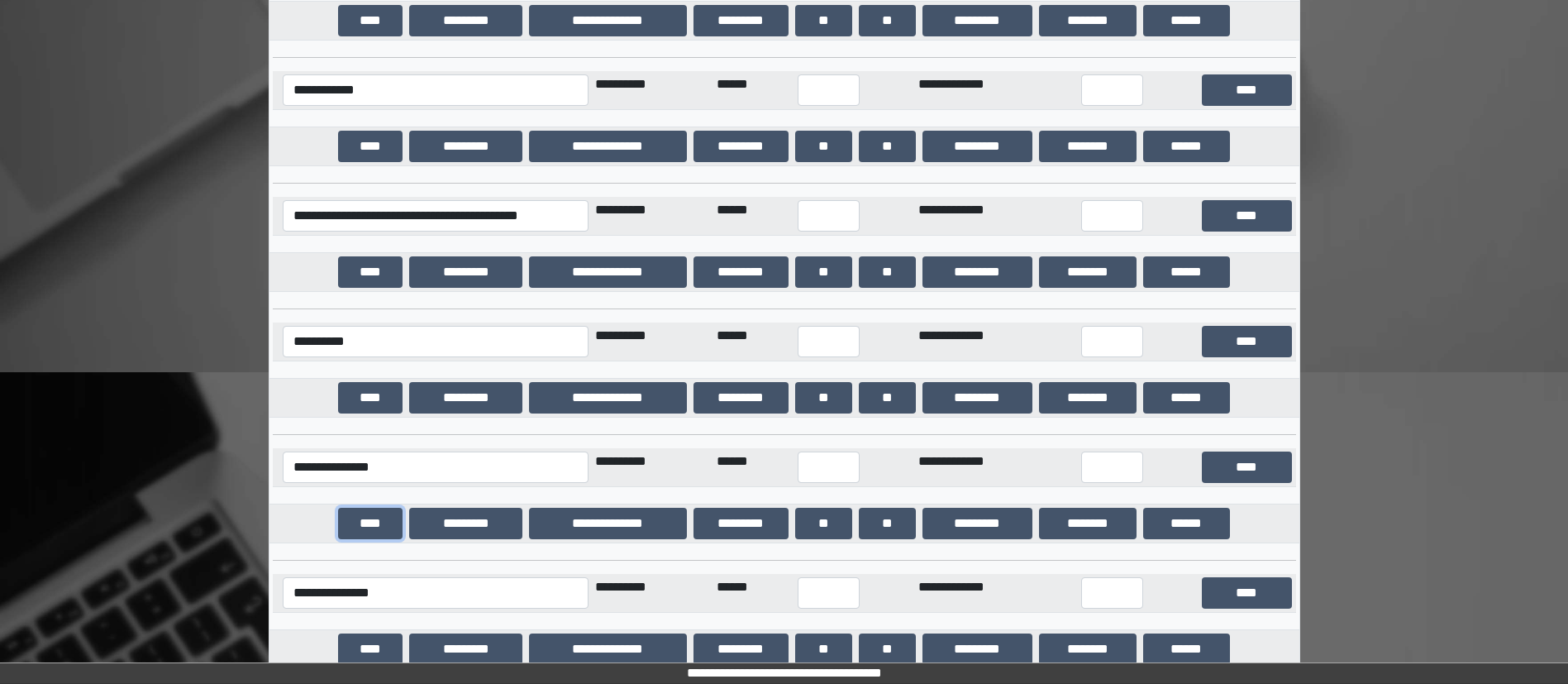click on "****" at bounding box center [370, 524] 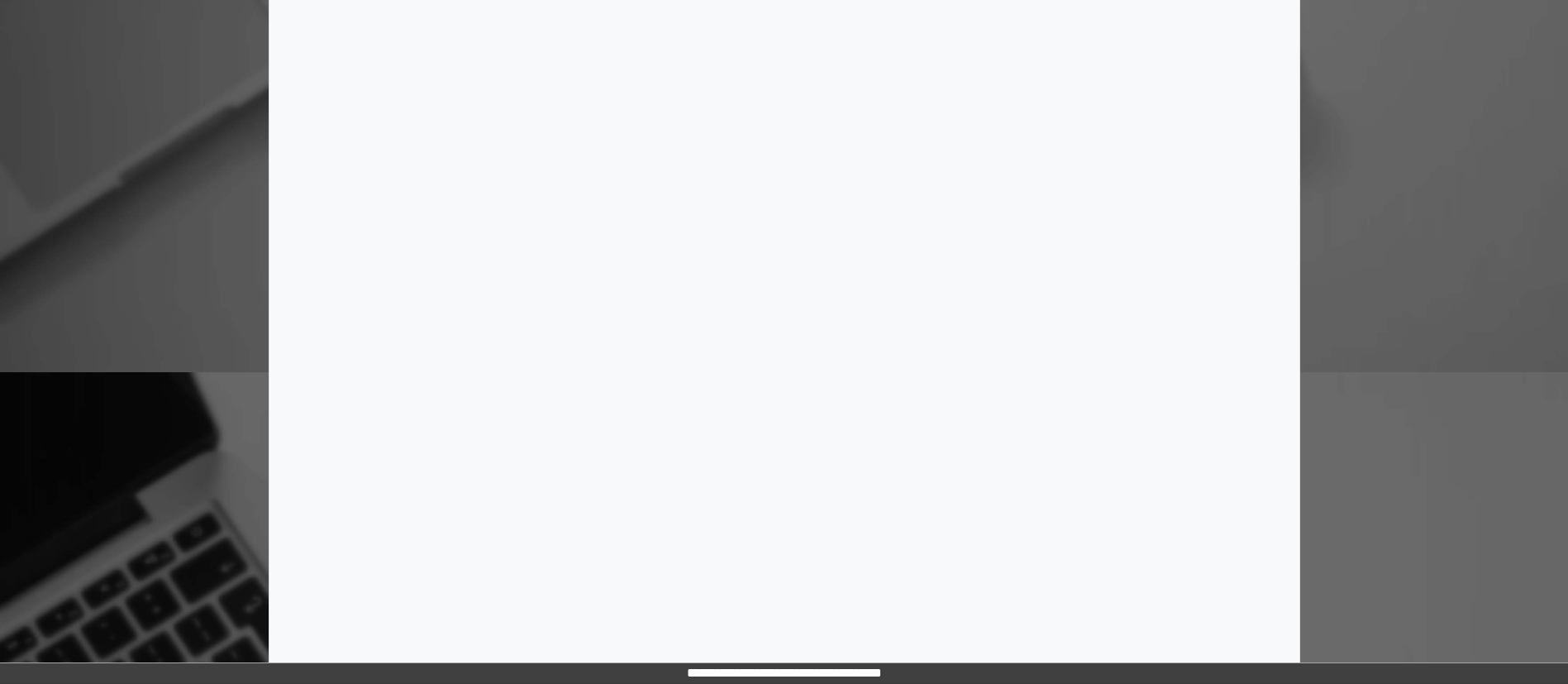 scroll, scrollTop: 584, scrollLeft: 0, axis: vertical 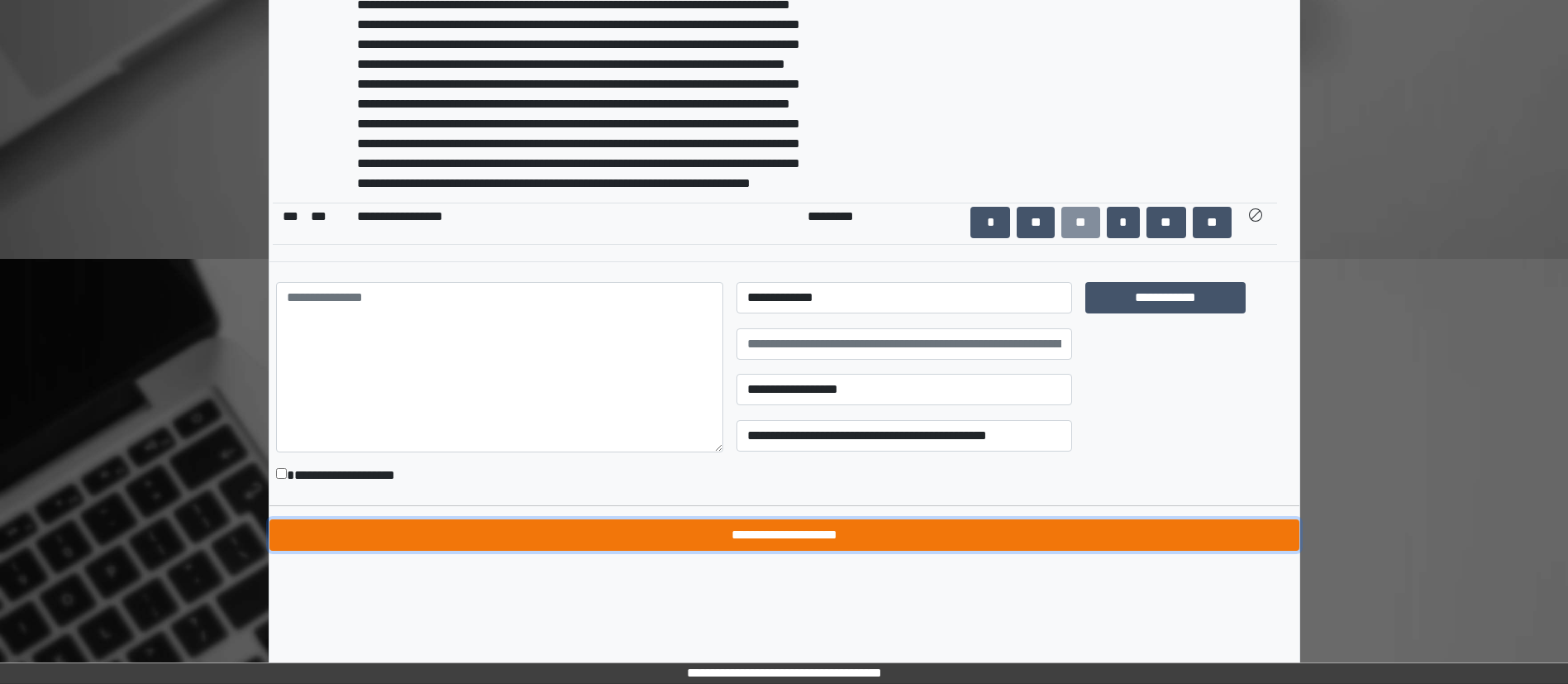 click on "**********" at bounding box center (784, 535) 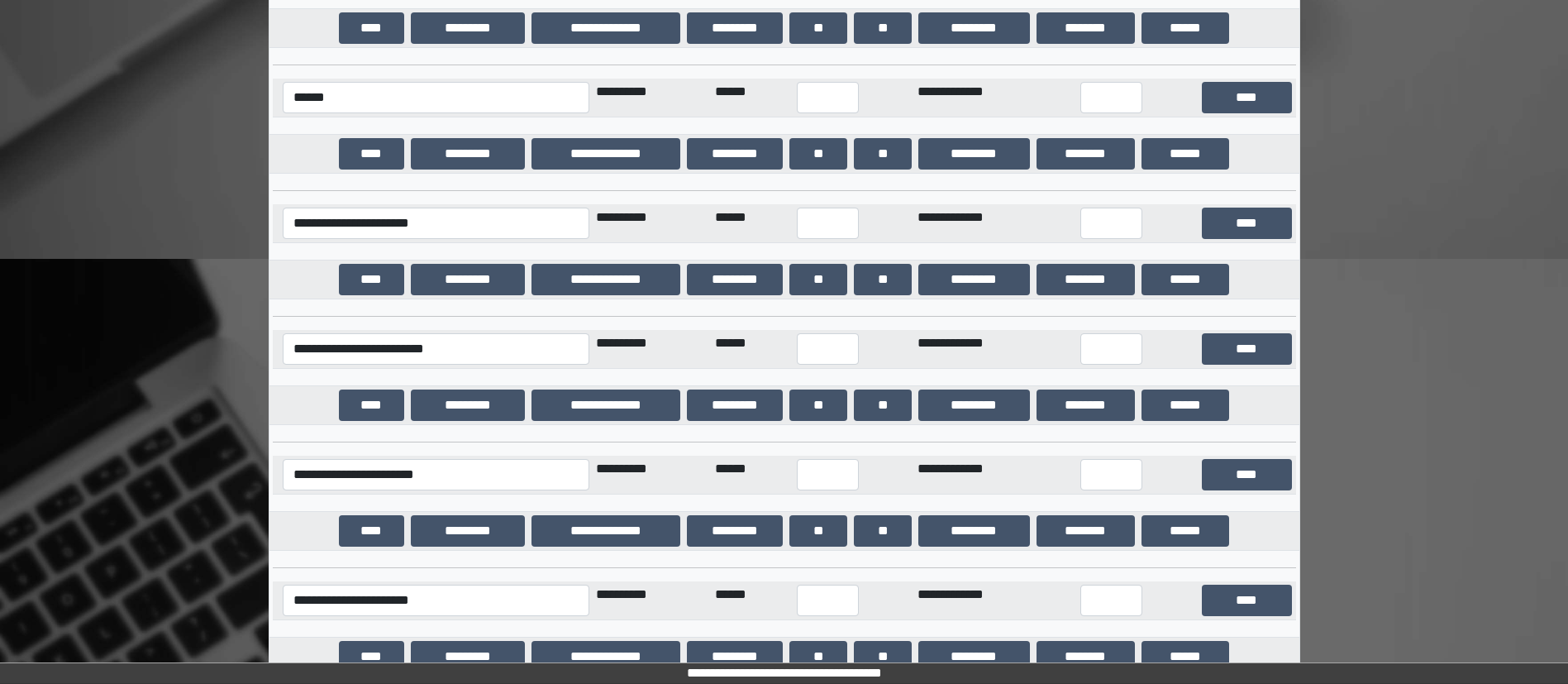 scroll, scrollTop: 15739, scrollLeft: 0, axis: vertical 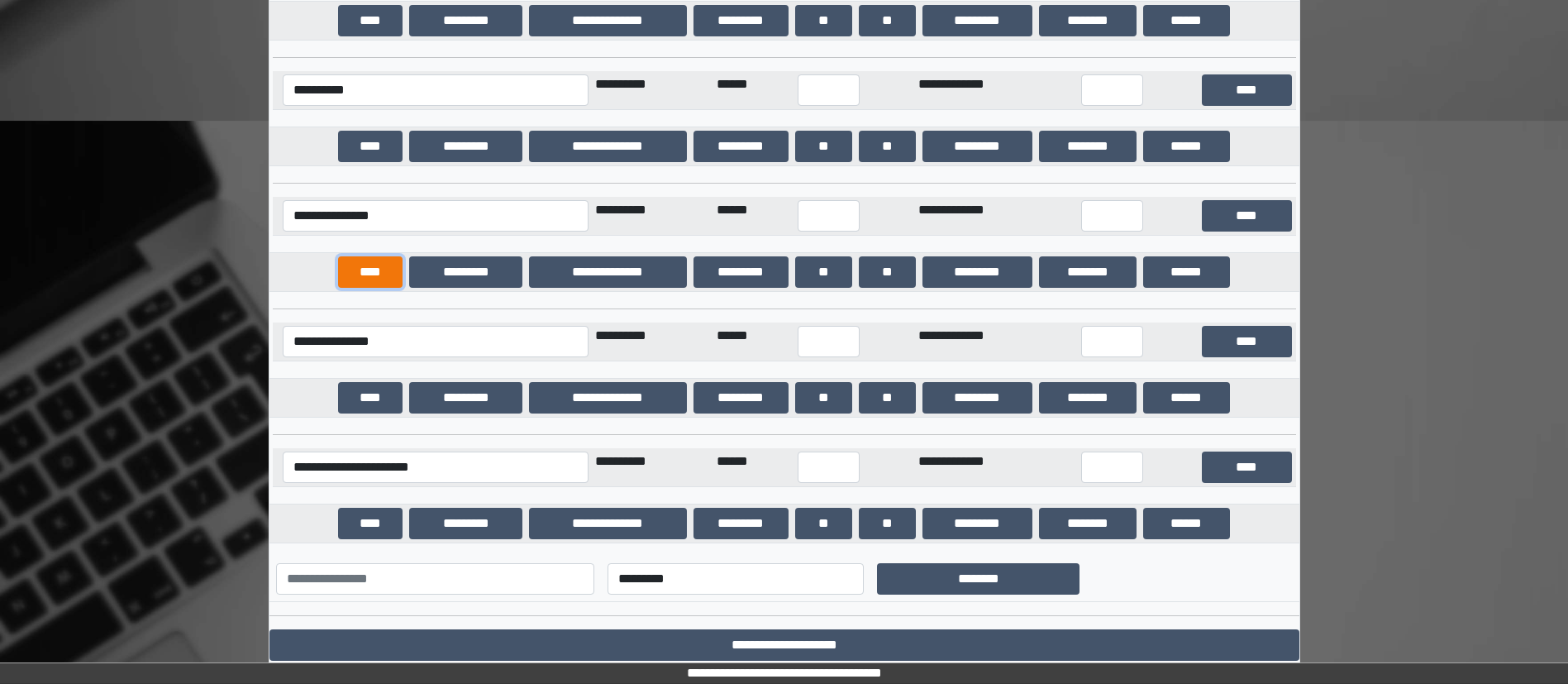 click on "****" at bounding box center (370, 272) 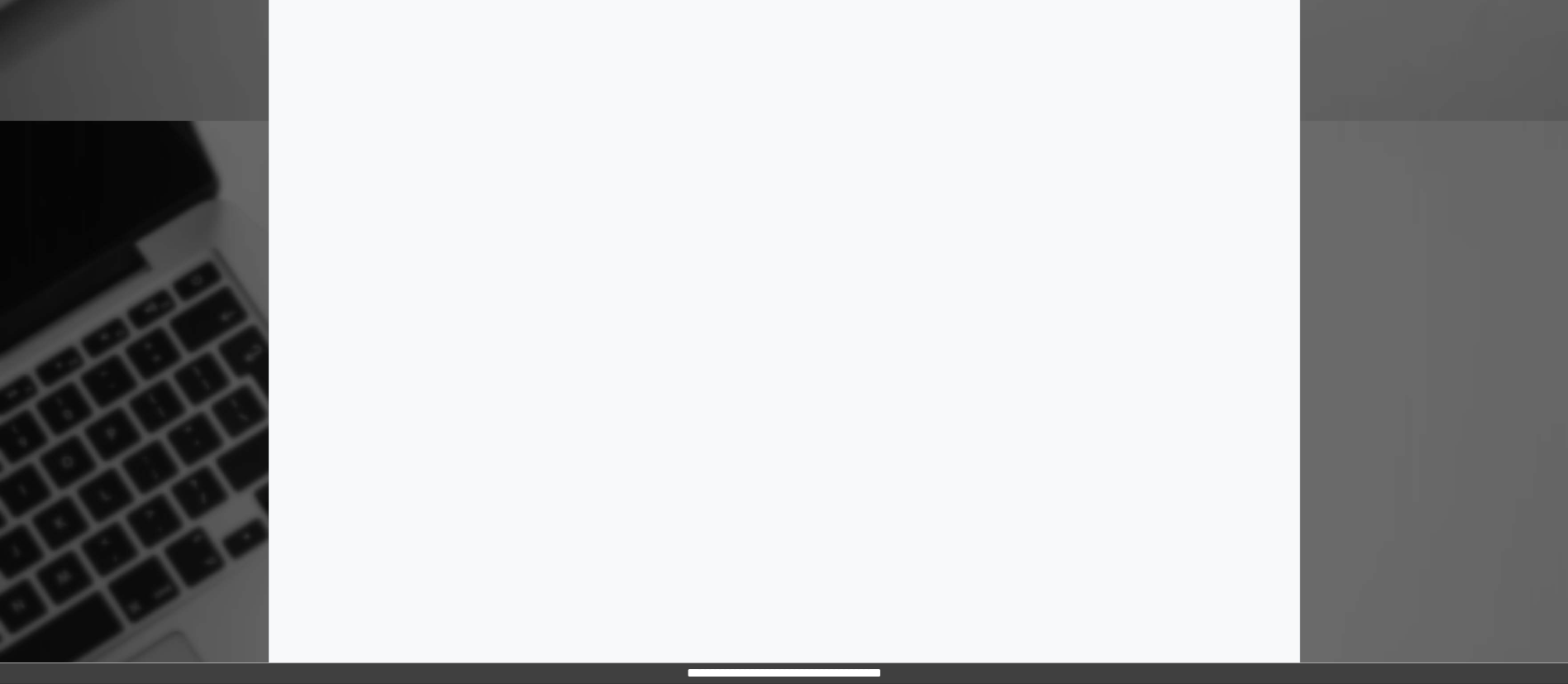 scroll, scrollTop: 584, scrollLeft: 0, axis: vertical 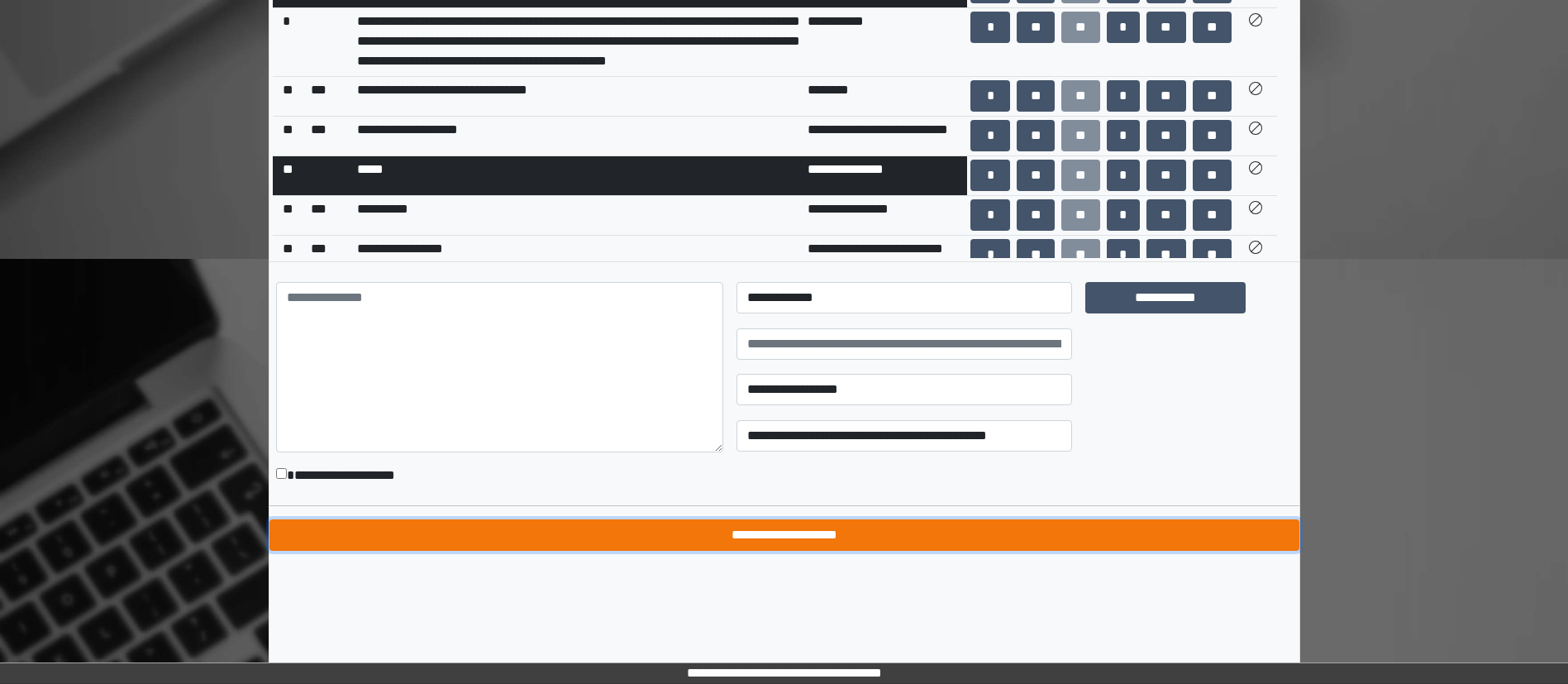 click on "**********" at bounding box center (784, 535) 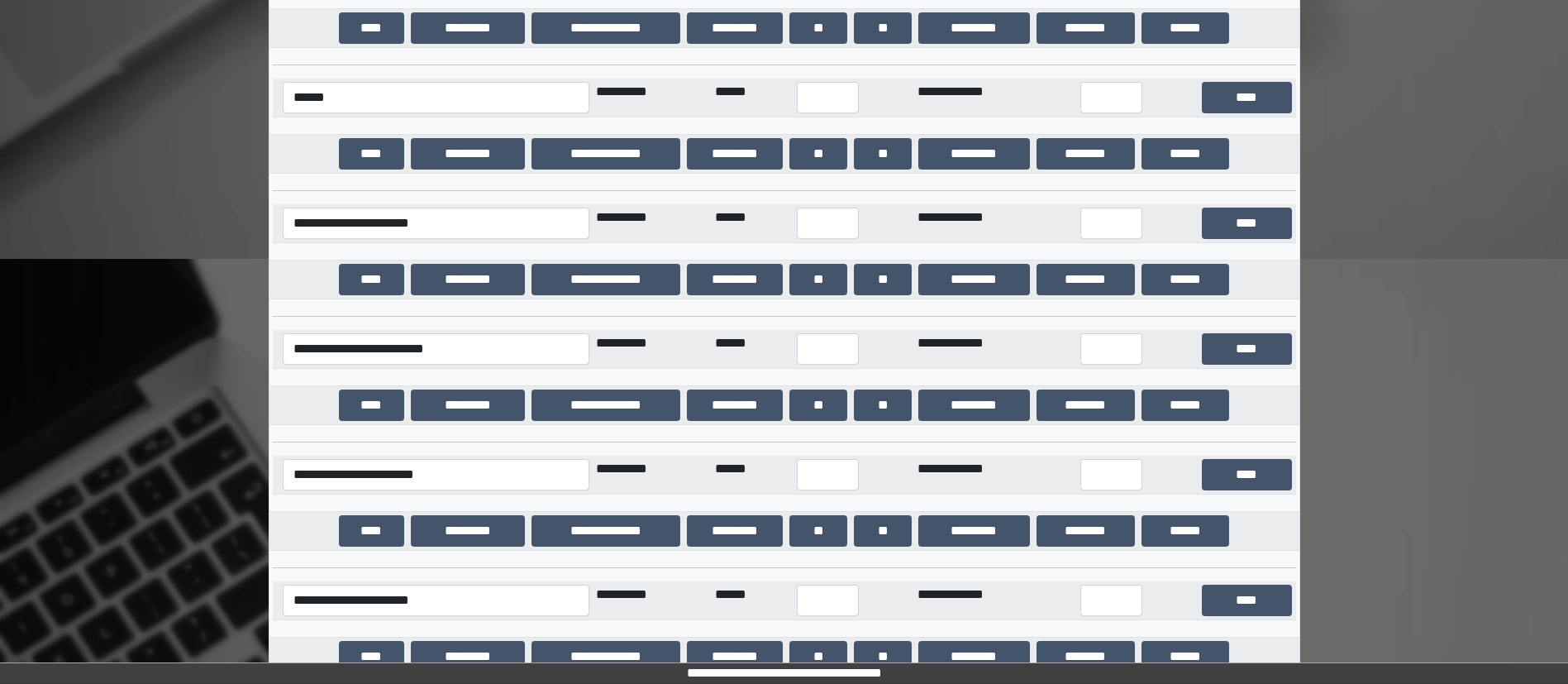 scroll, scrollTop: 15739, scrollLeft: 0, axis: vertical 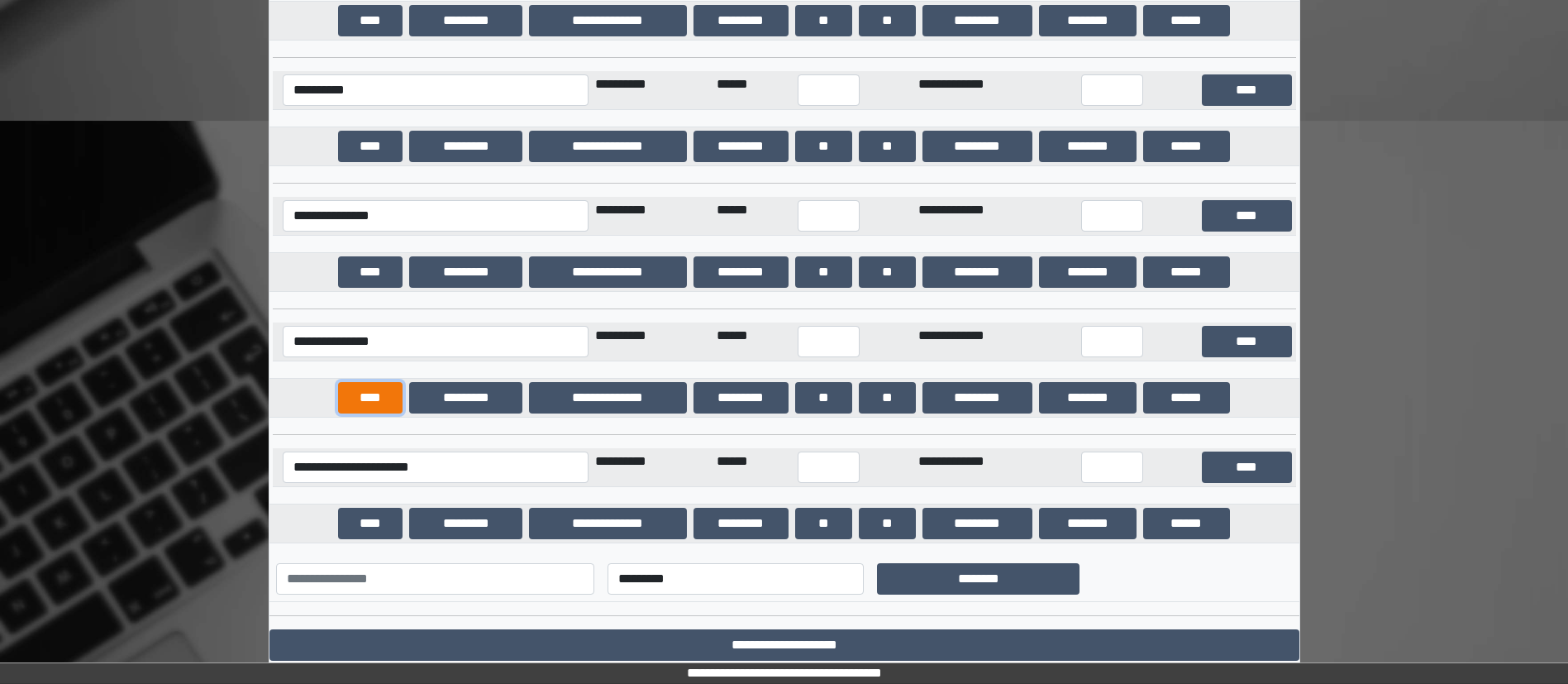 click on "****" at bounding box center [370, 398] 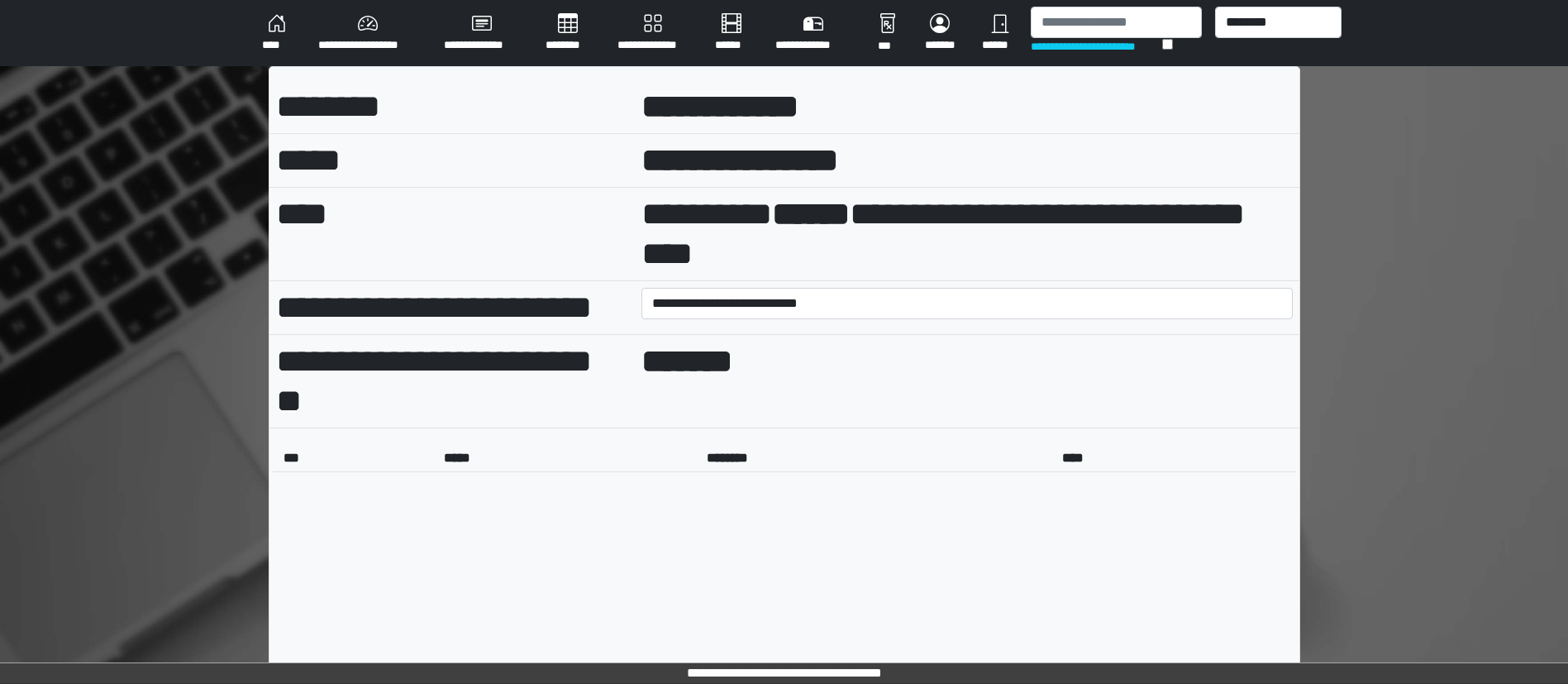 scroll, scrollTop: 584, scrollLeft: 0, axis: vertical 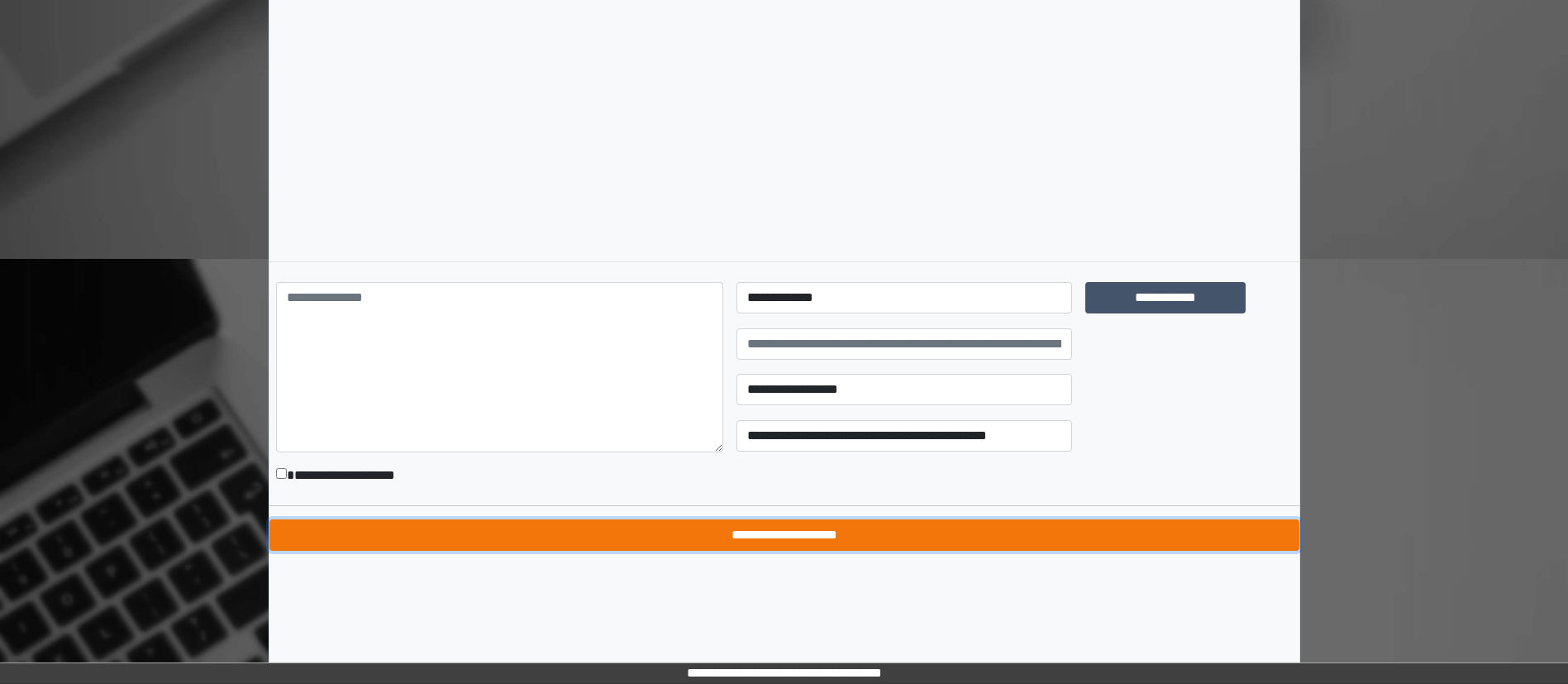click on "**********" at bounding box center [784, 535] 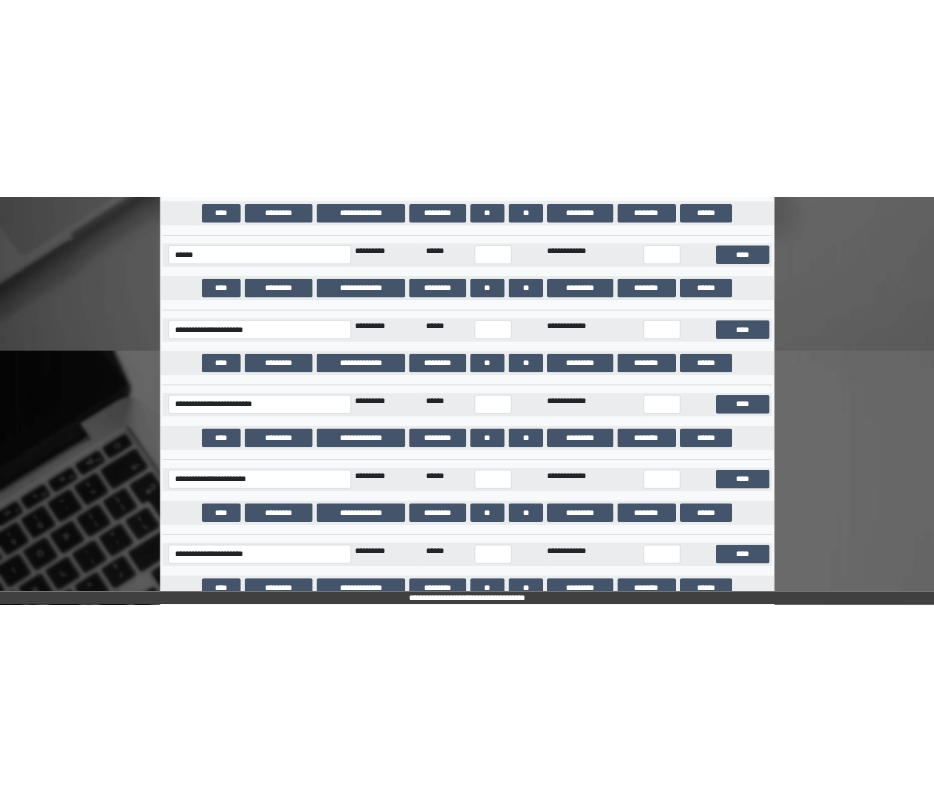 scroll, scrollTop: 19030, scrollLeft: 0, axis: vertical 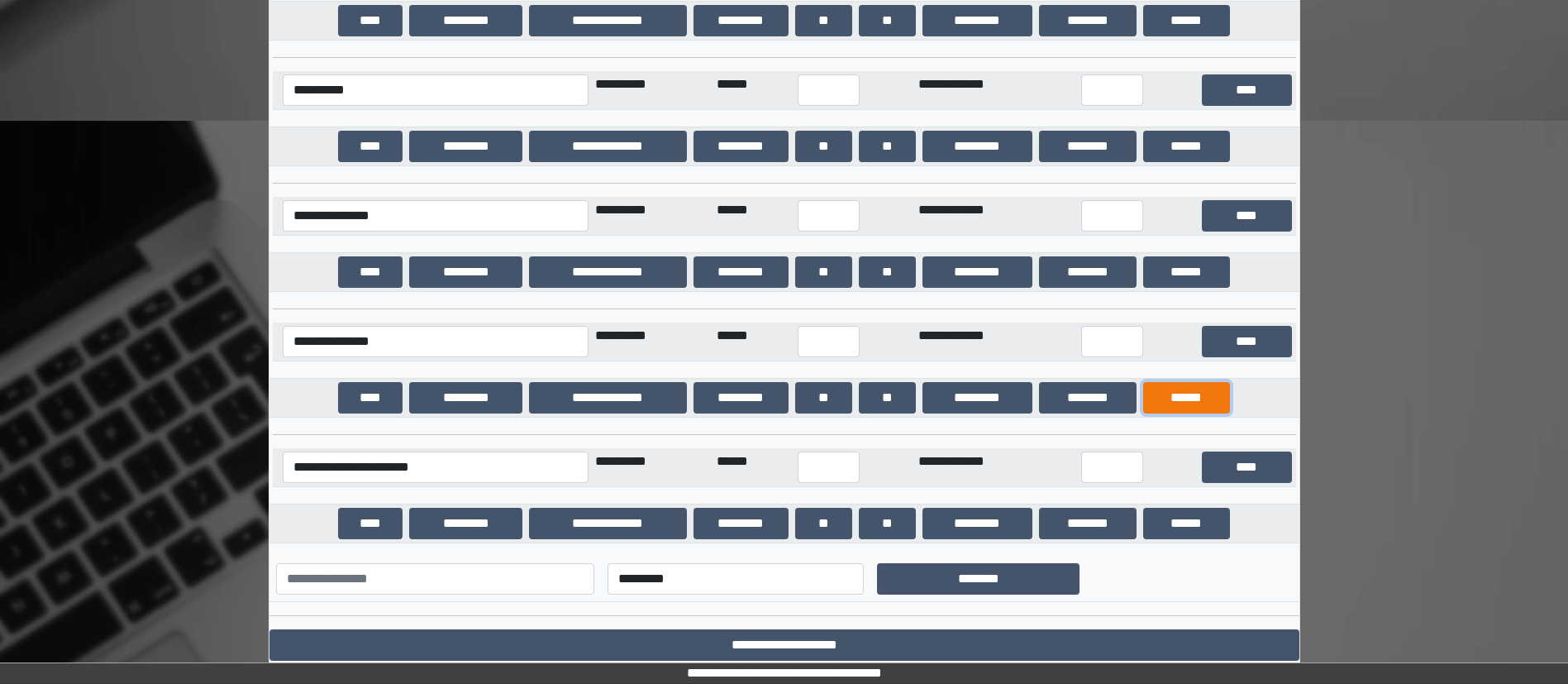 click on "******" at bounding box center (1186, 398) 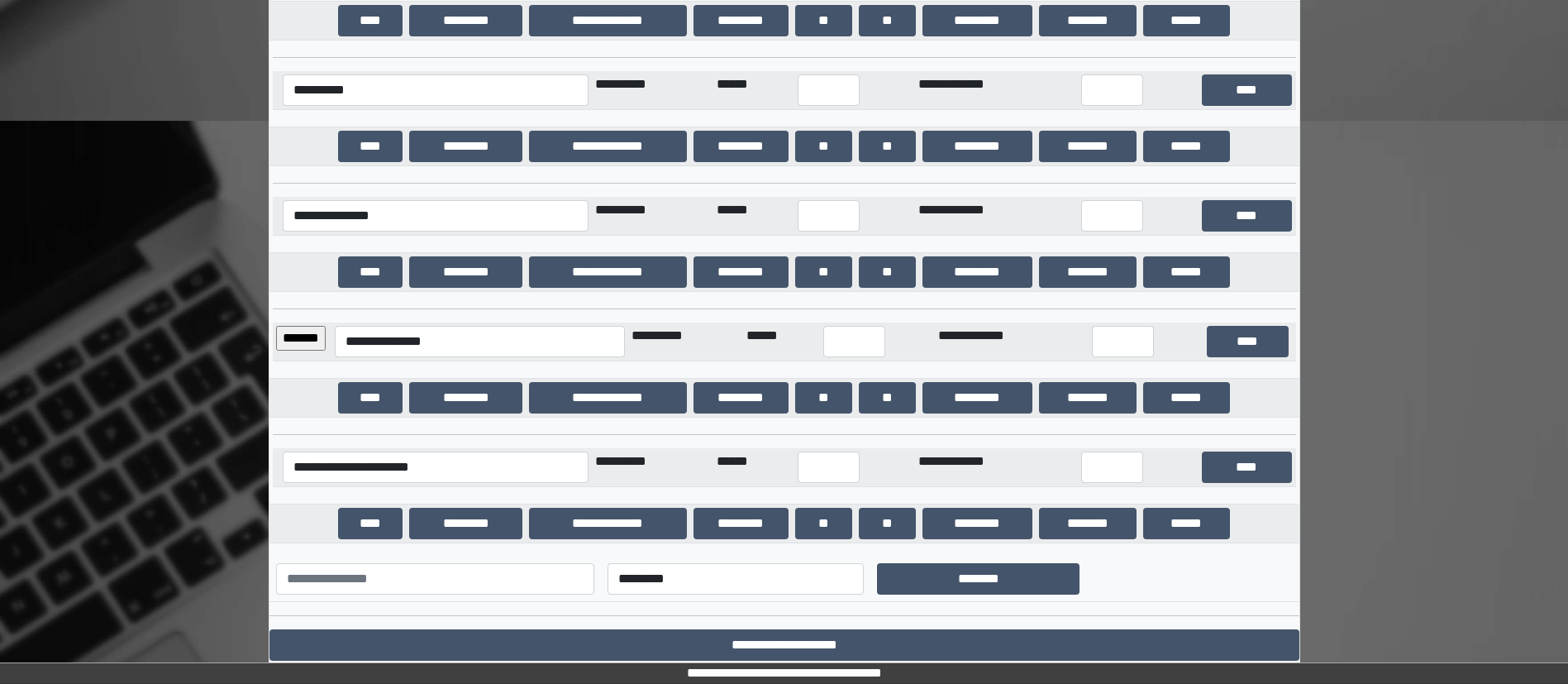 click on "*******" at bounding box center (302, 342) 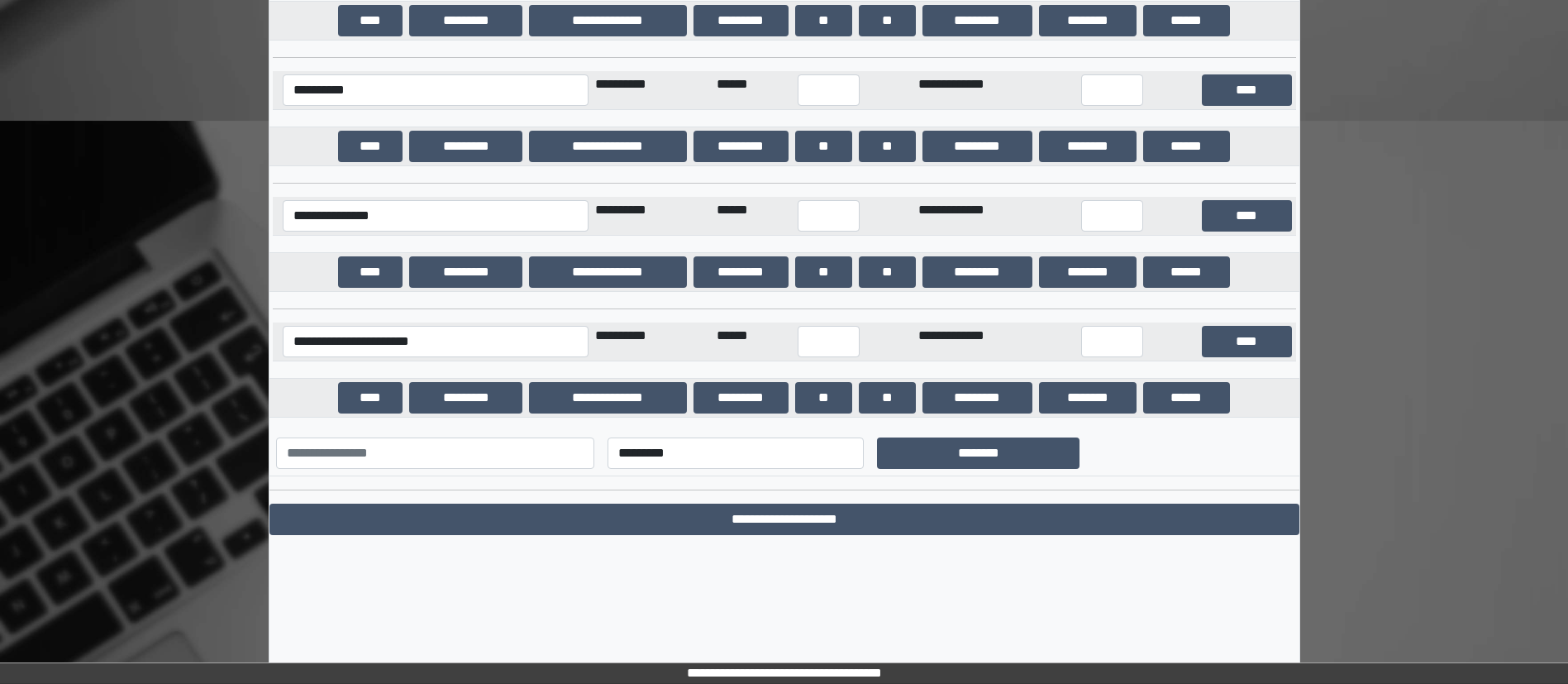 click on "**********" at bounding box center [784, 1326] 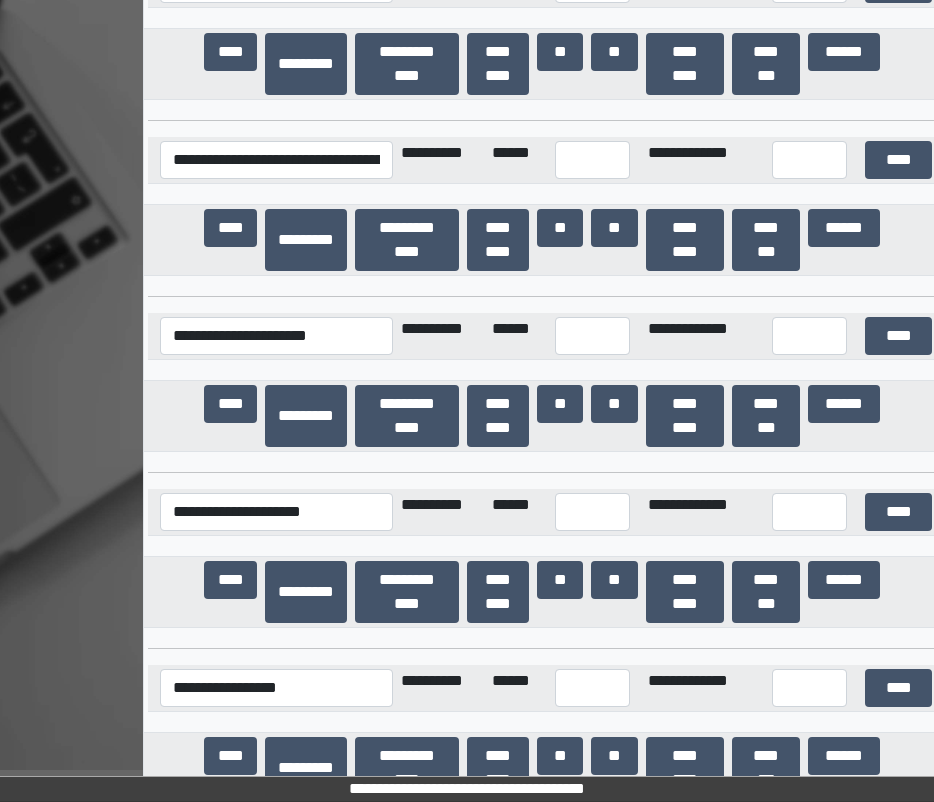 scroll, scrollTop: 19669, scrollLeft: 0, axis: vertical 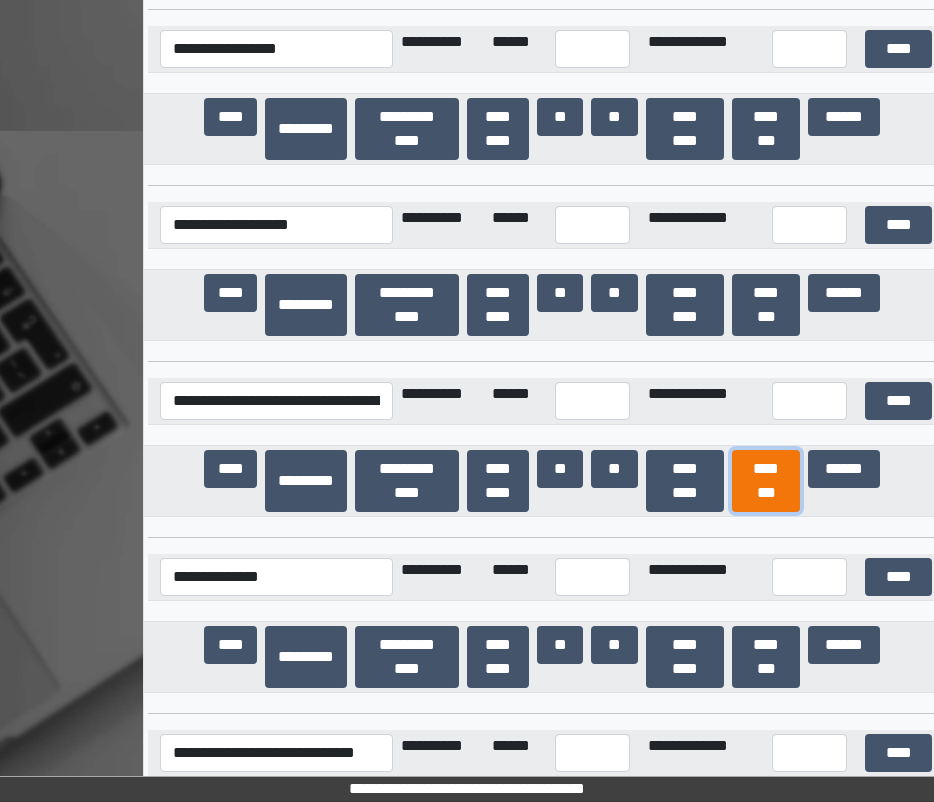 click on "********" at bounding box center (766, 481) 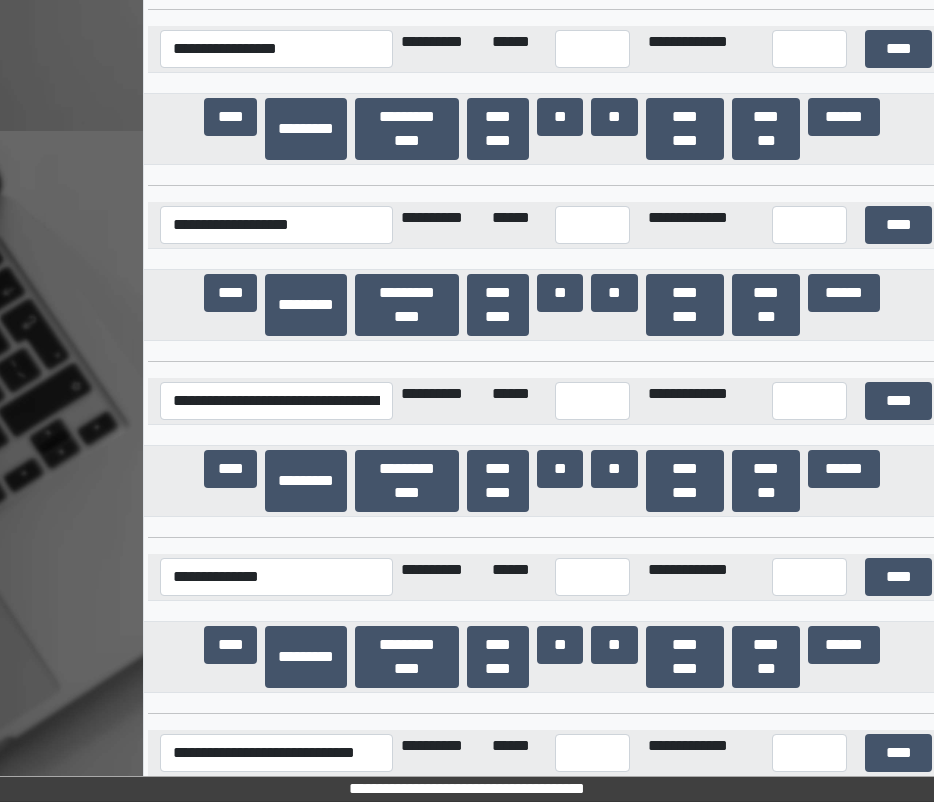 scroll, scrollTop: 20197, scrollLeft: 0, axis: vertical 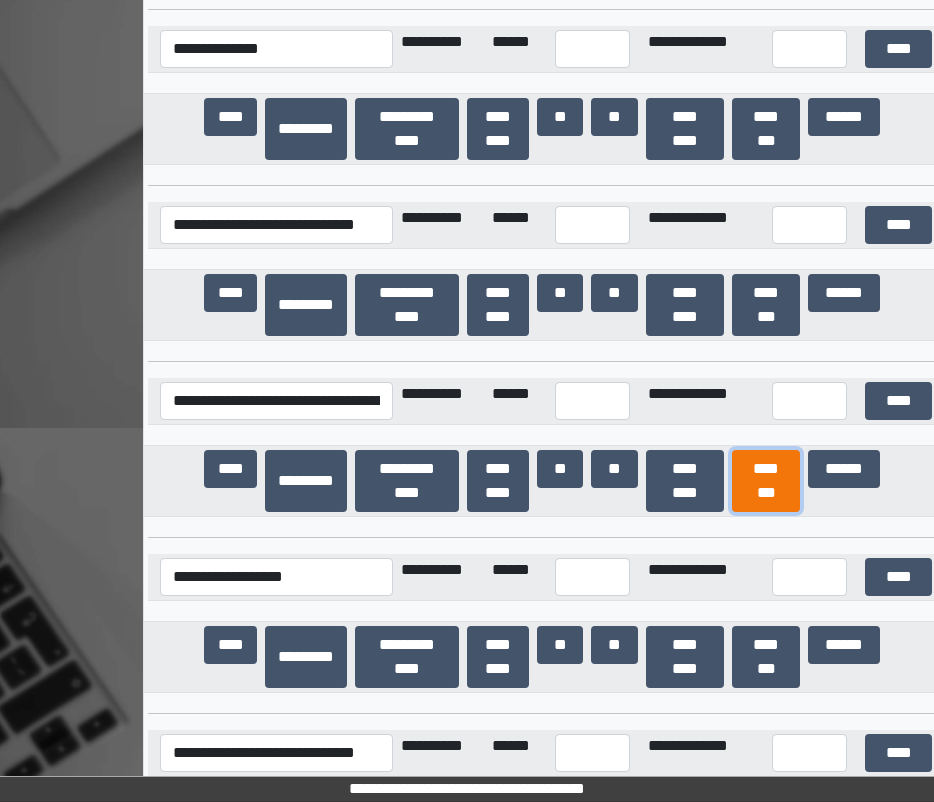 click on "********" at bounding box center (766, 481) 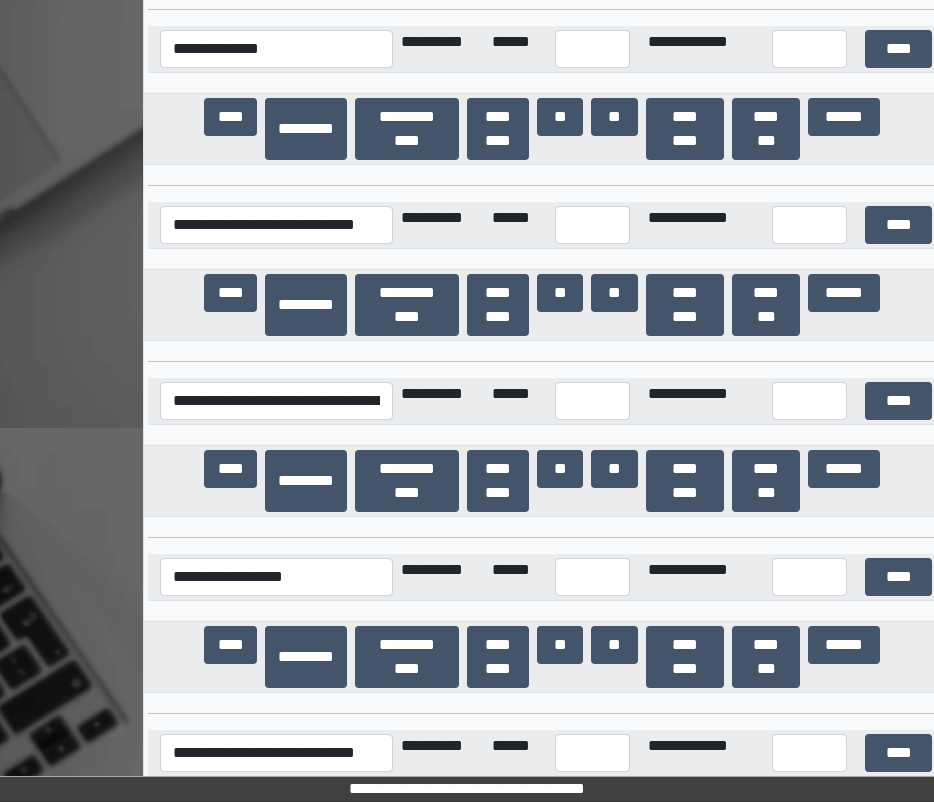 scroll, scrollTop: 30888, scrollLeft: 0, axis: vertical 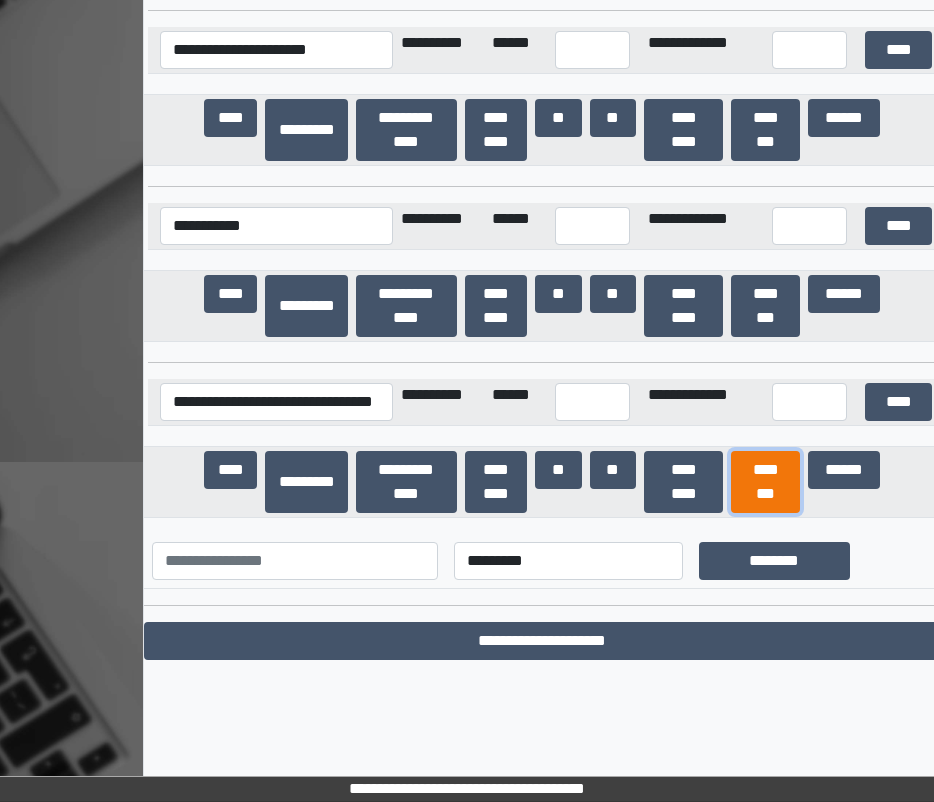 click on "********" at bounding box center [765, 482] 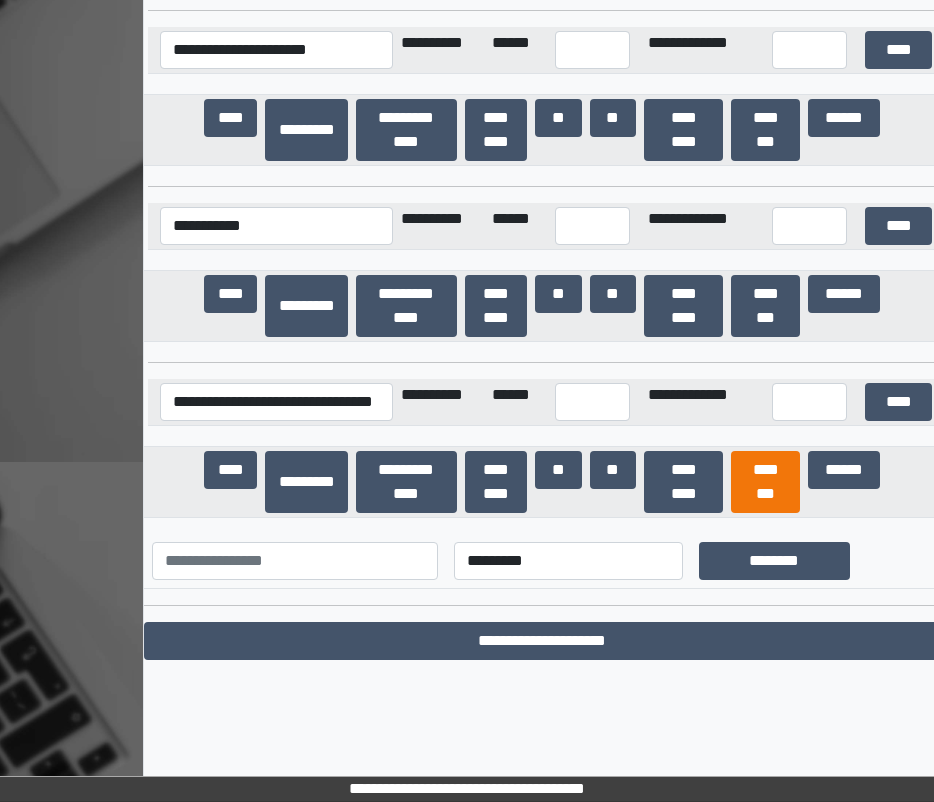 scroll, scrollTop: 27544, scrollLeft: 0, axis: vertical 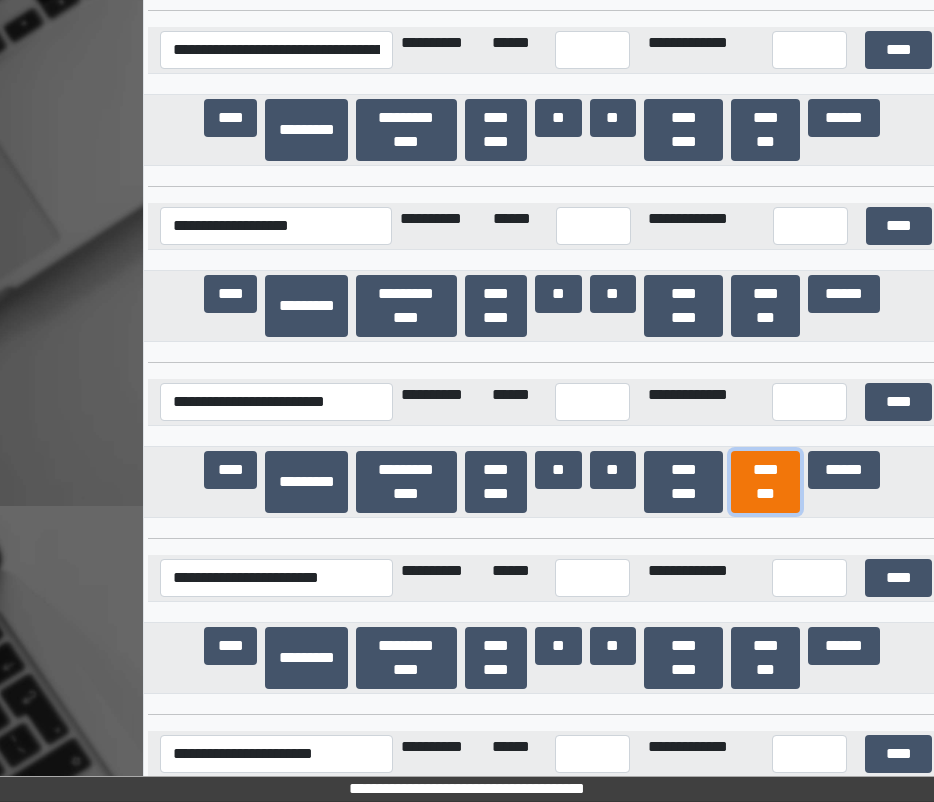 click on "********" at bounding box center [765, 482] 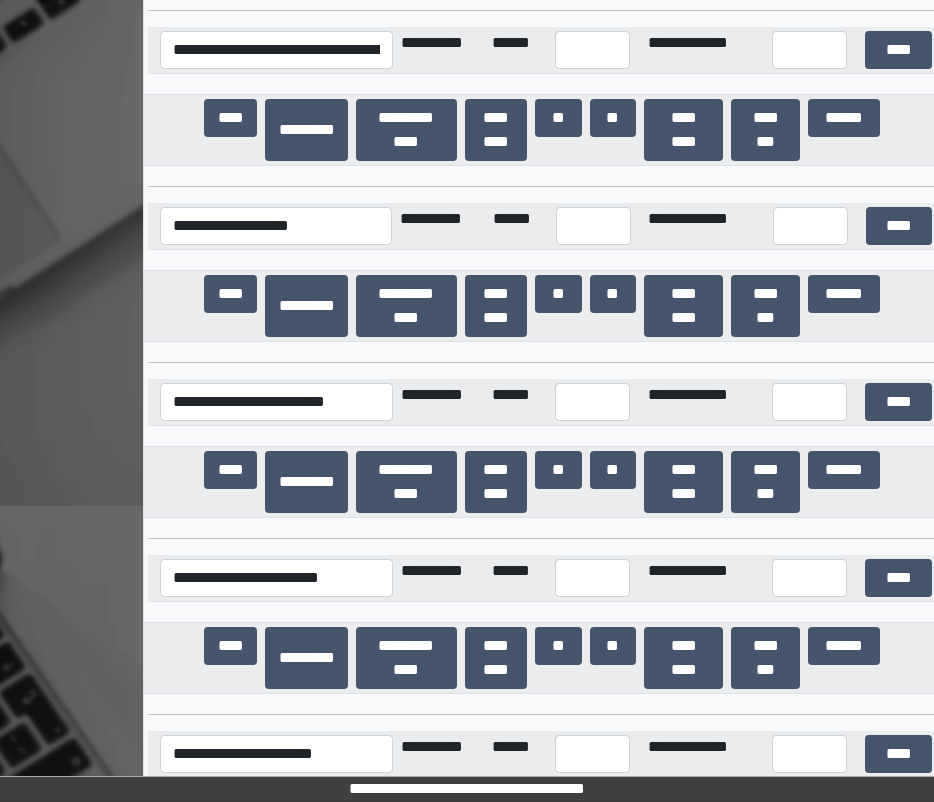 scroll, scrollTop: 19845, scrollLeft: 0, axis: vertical 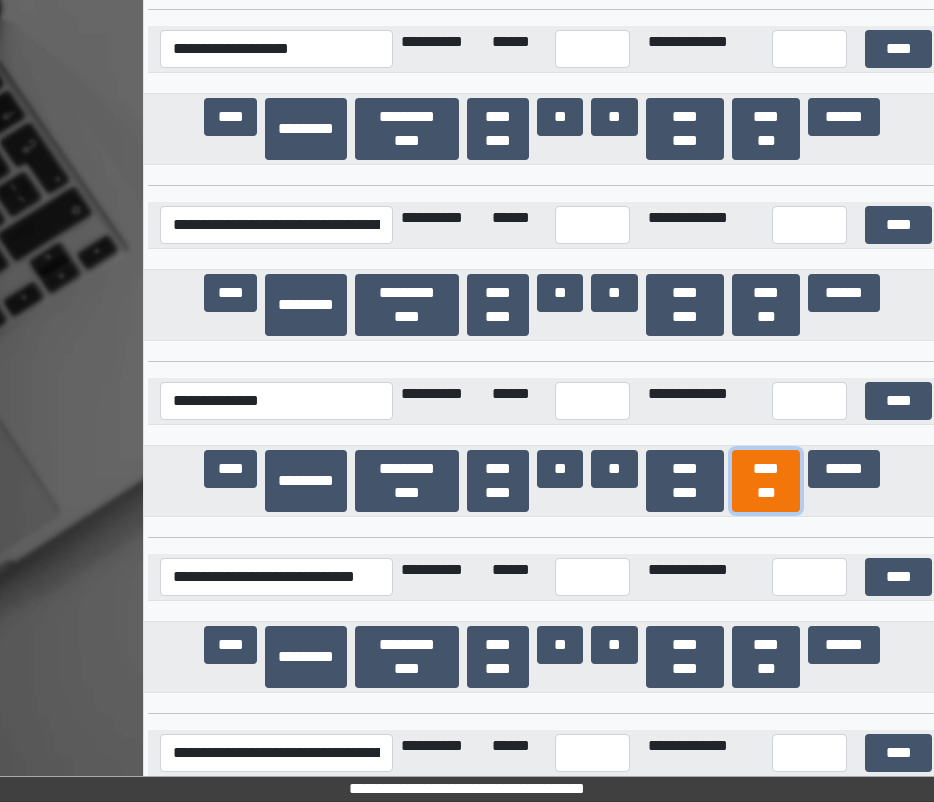 click on "********" at bounding box center (766, 481) 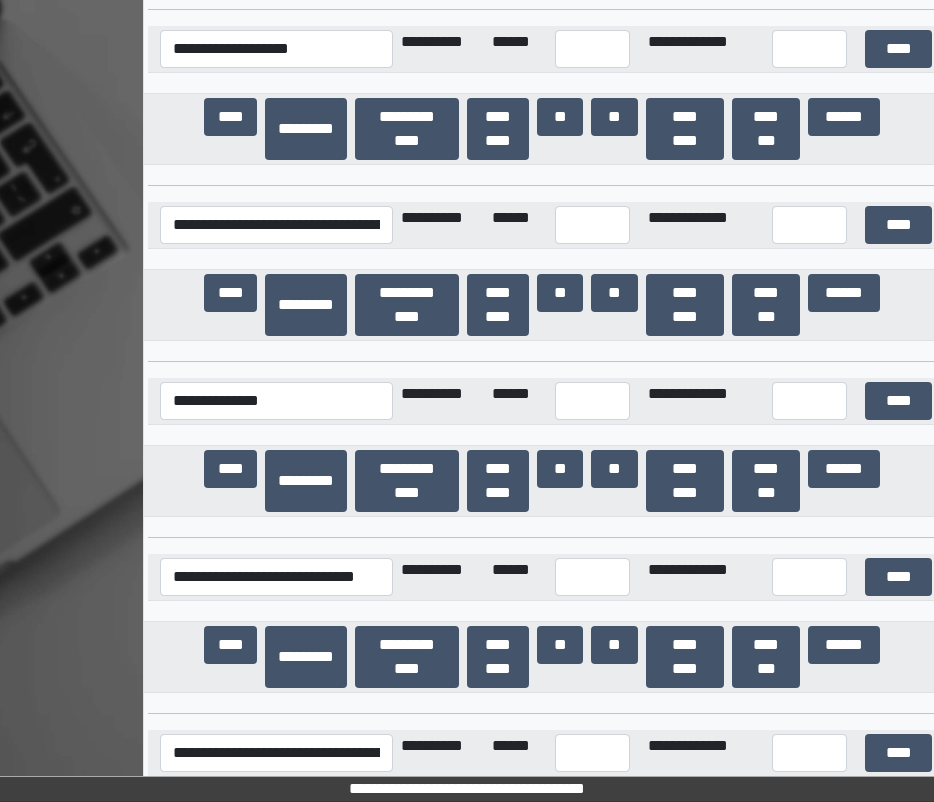 scroll, scrollTop: 38258, scrollLeft: 0, axis: vertical 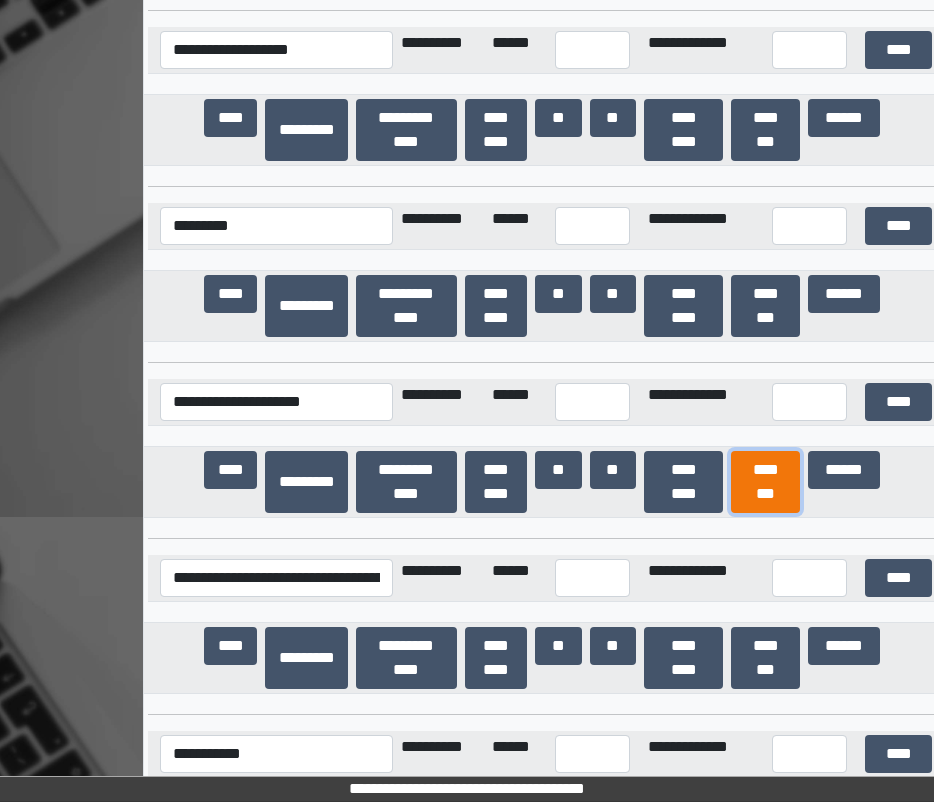 click on "********" at bounding box center (765, 482) 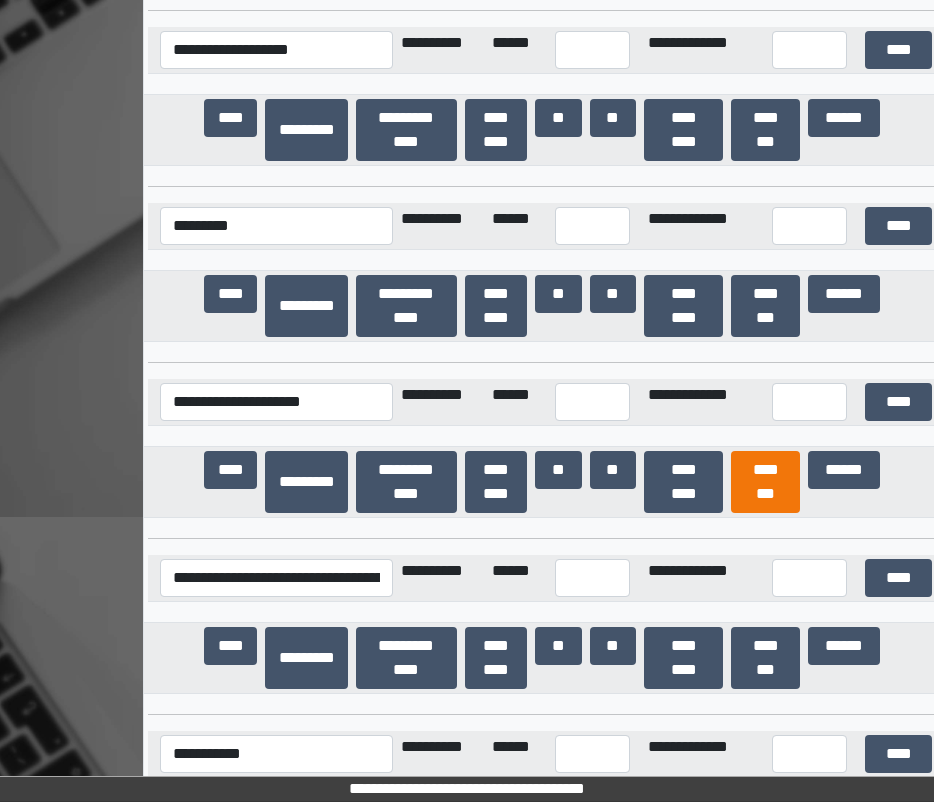 scroll, scrollTop: 6778, scrollLeft: 0, axis: vertical 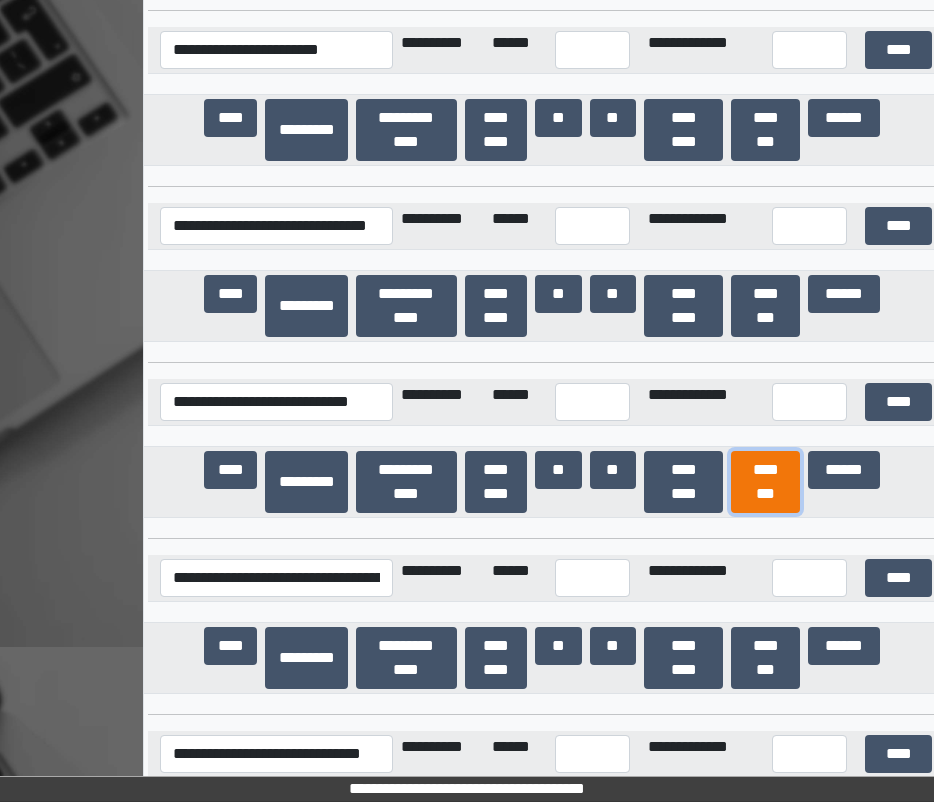 click on "********" at bounding box center (765, 482) 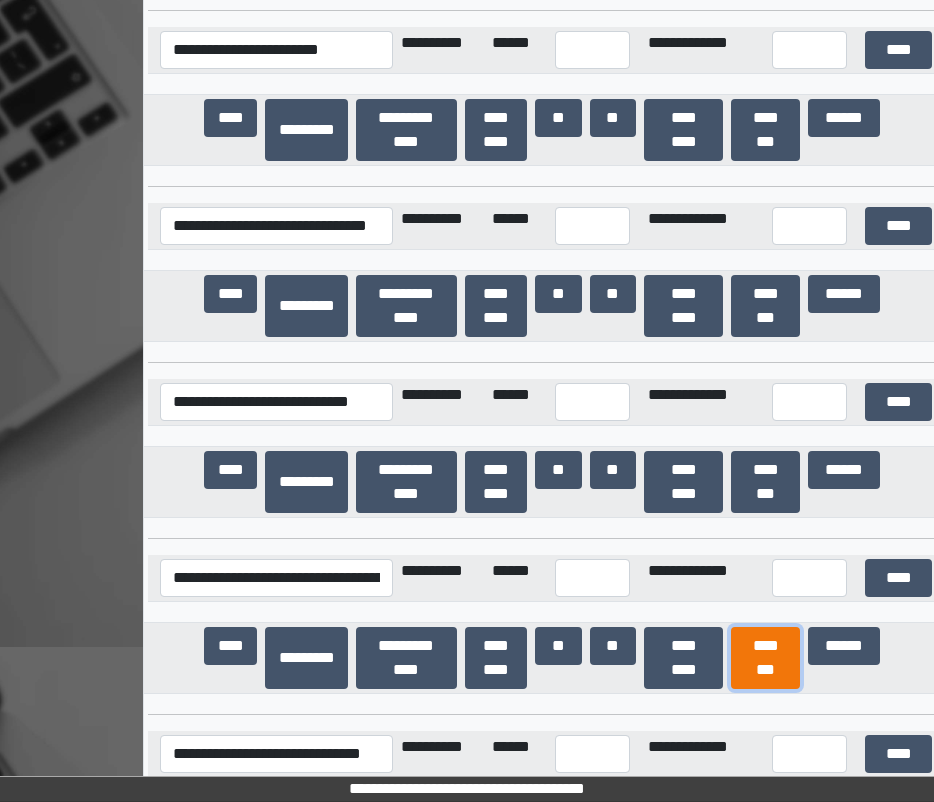 click on "********" at bounding box center [765, 658] 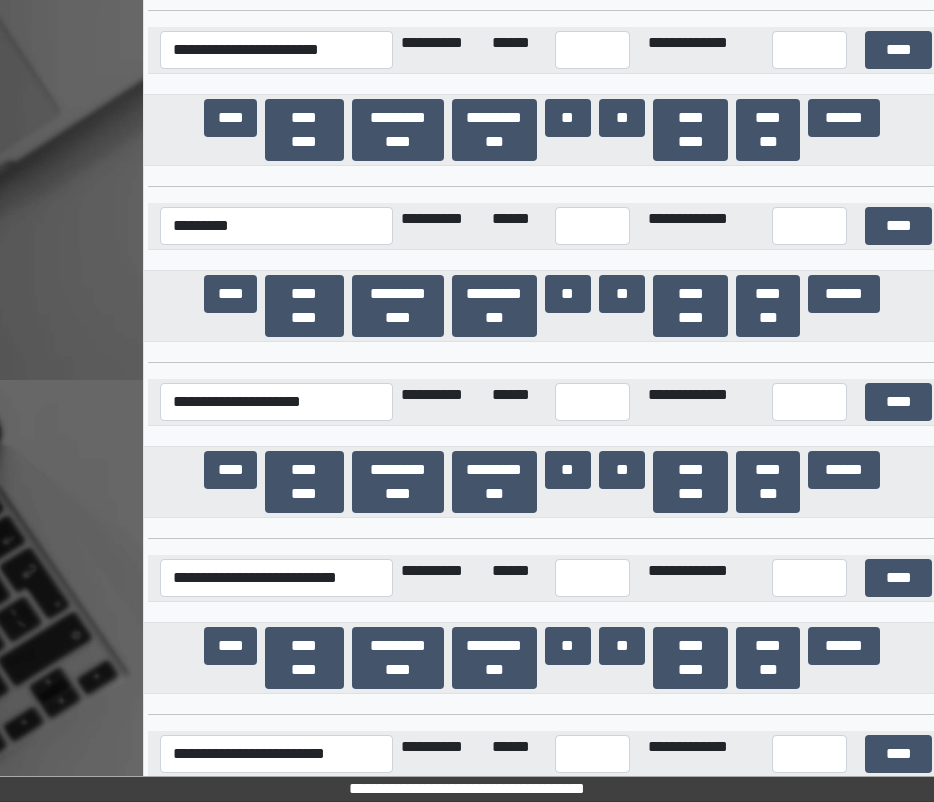 scroll, scrollTop: 42399, scrollLeft: 0, axis: vertical 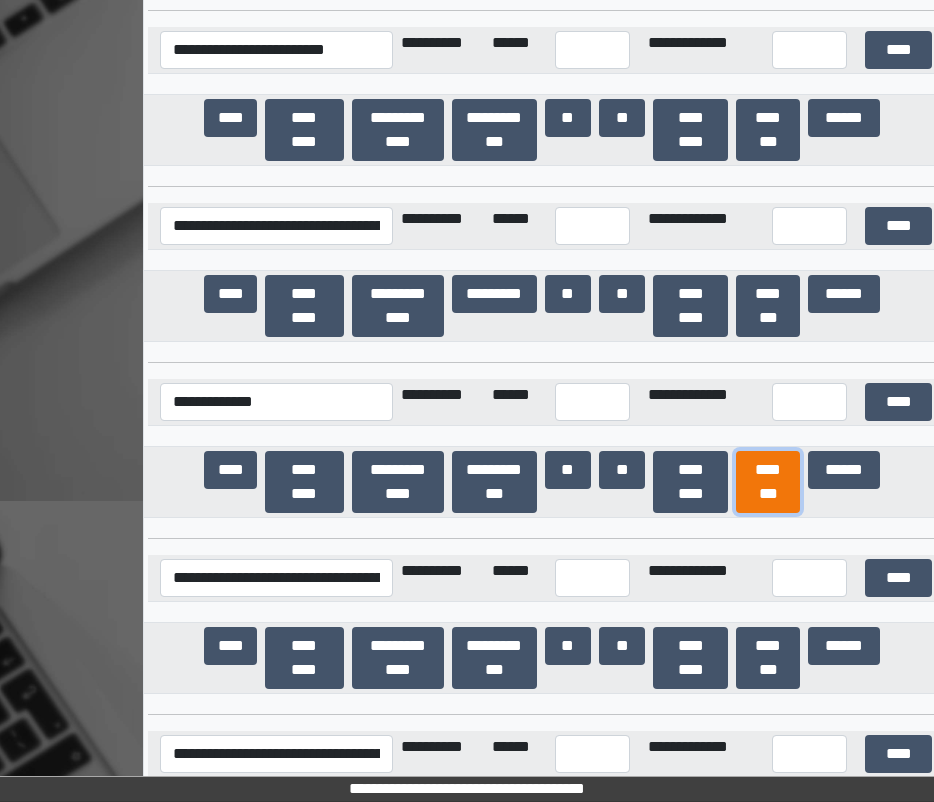 click on "********" at bounding box center (768, 482) 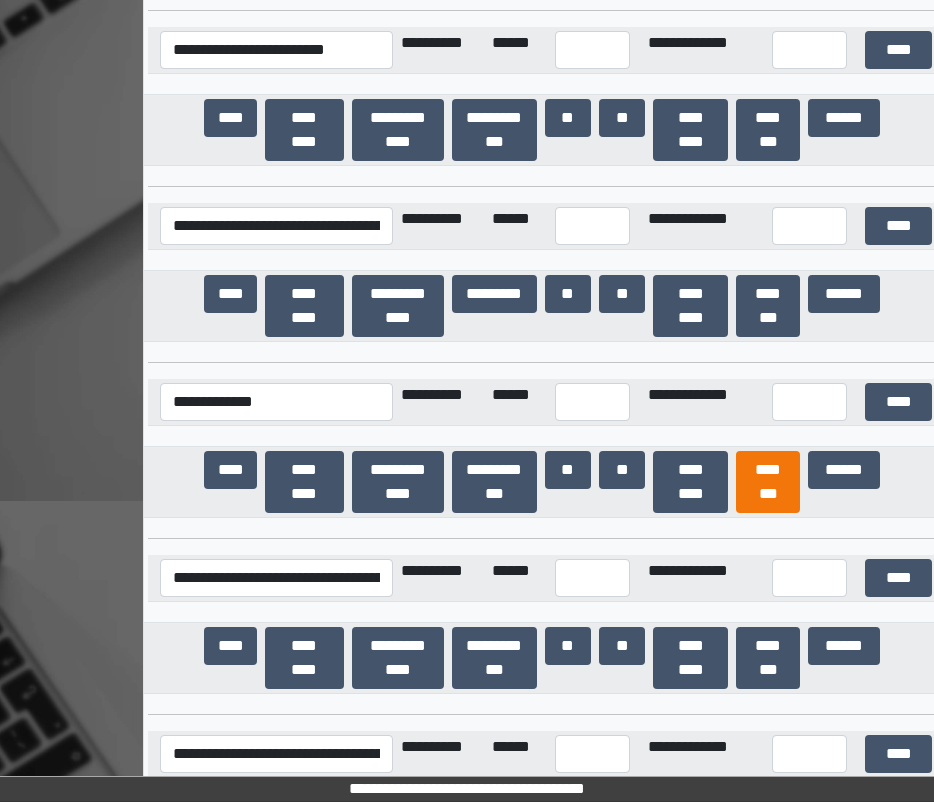 scroll, scrollTop: 9044, scrollLeft: 0, axis: vertical 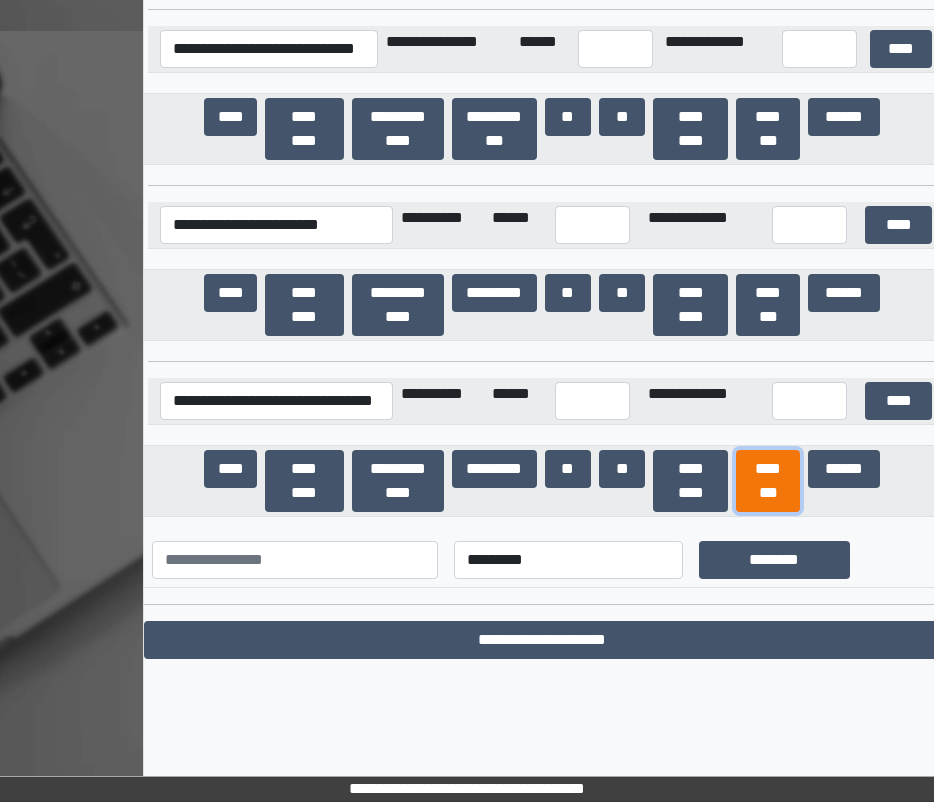 click on "********" at bounding box center [768, 481] 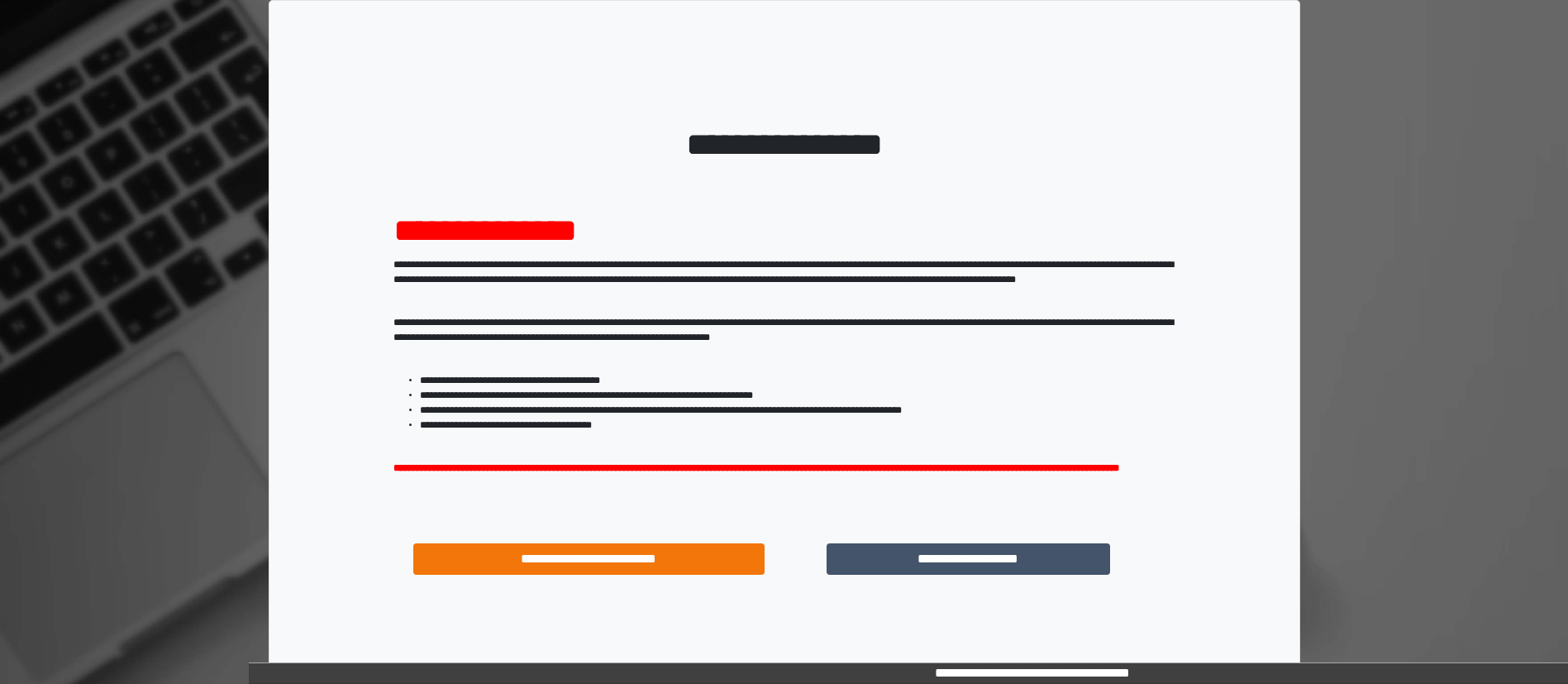 scroll, scrollTop: 0, scrollLeft: 0, axis: both 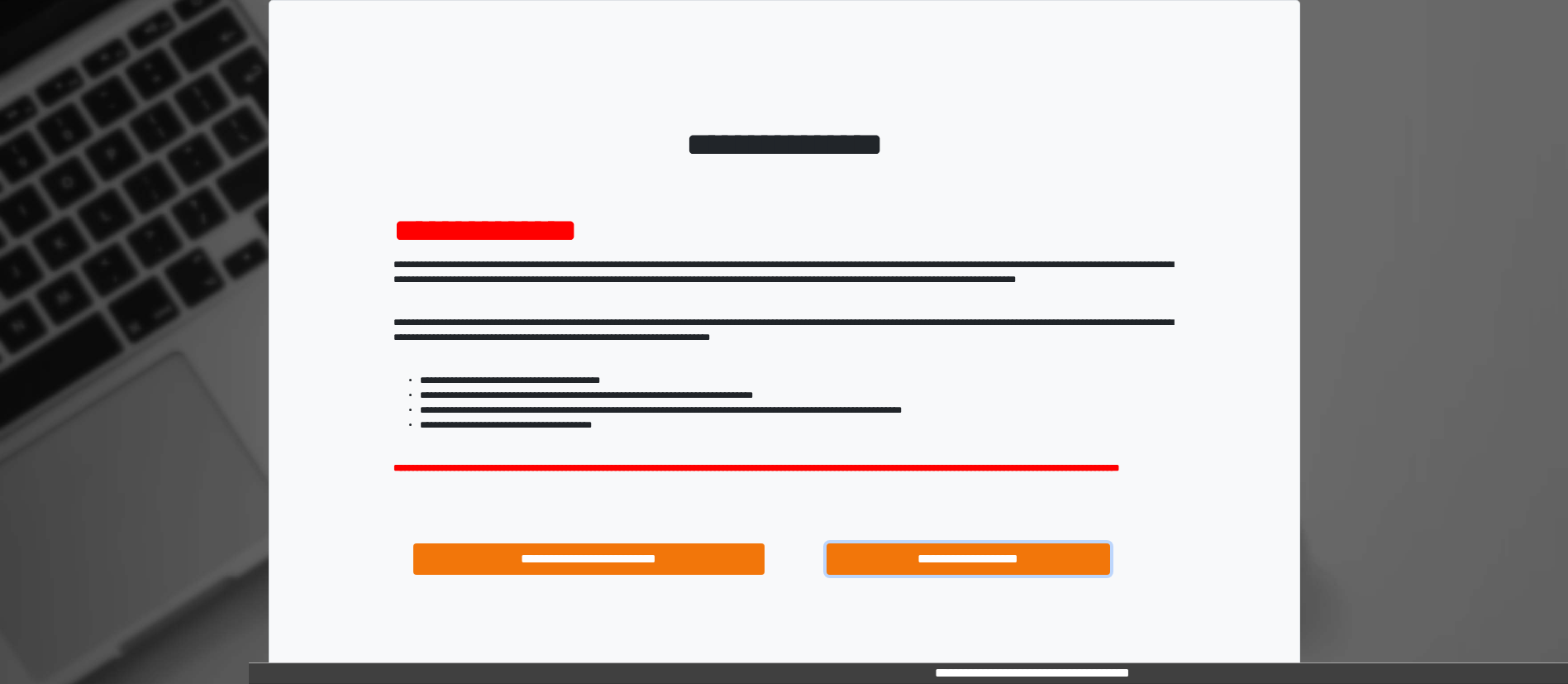 click on "**********" at bounding box center (969, 559) 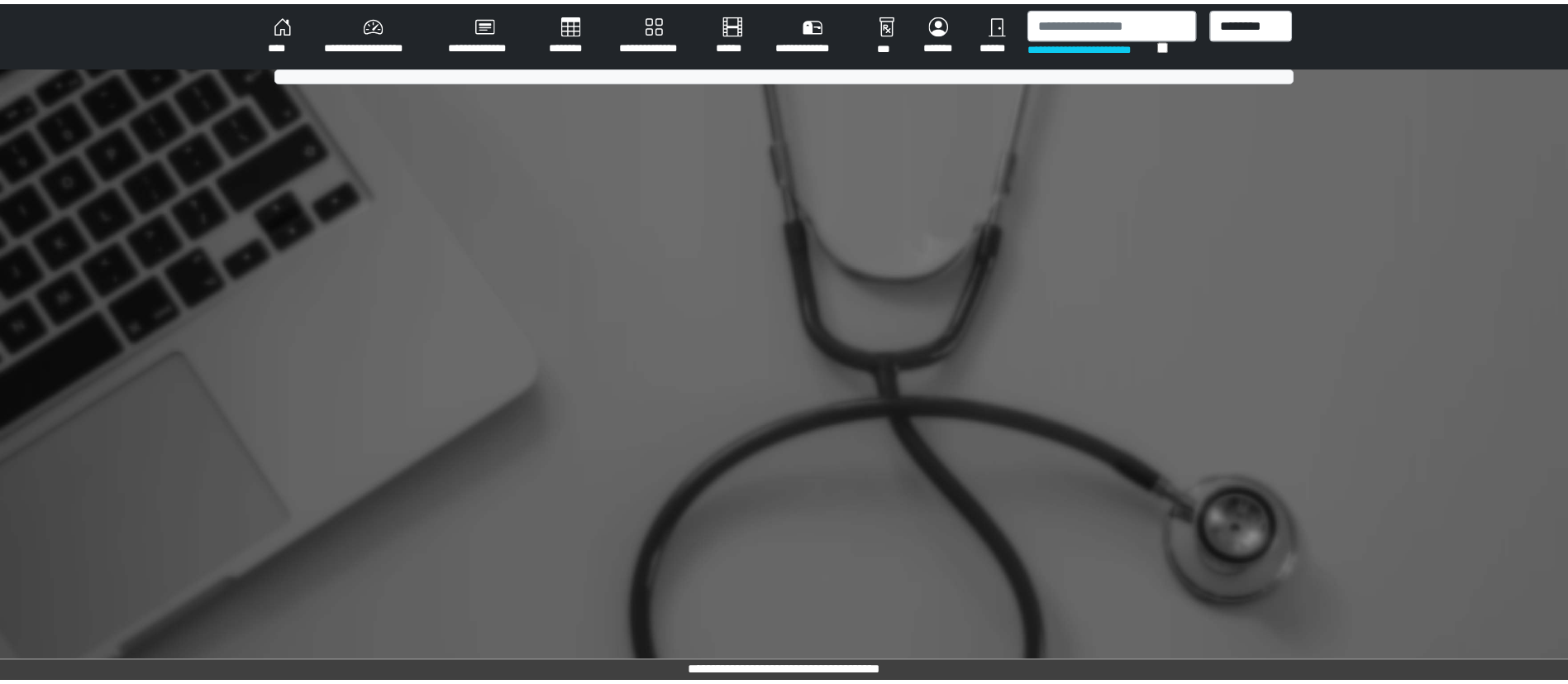 scroll, scrollTop: 0, scrollLeft: 0, axis: both 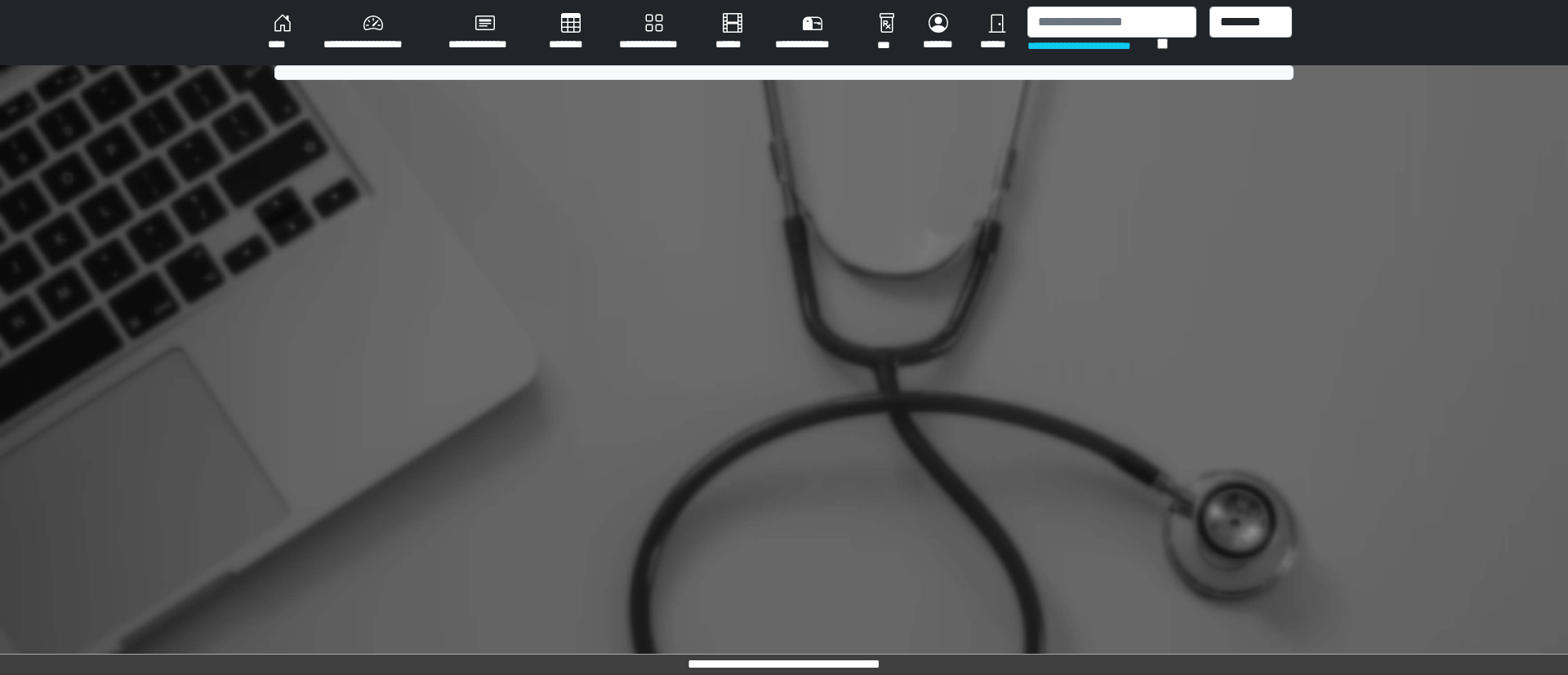 click on "**********" at bounding box center [654, 33] 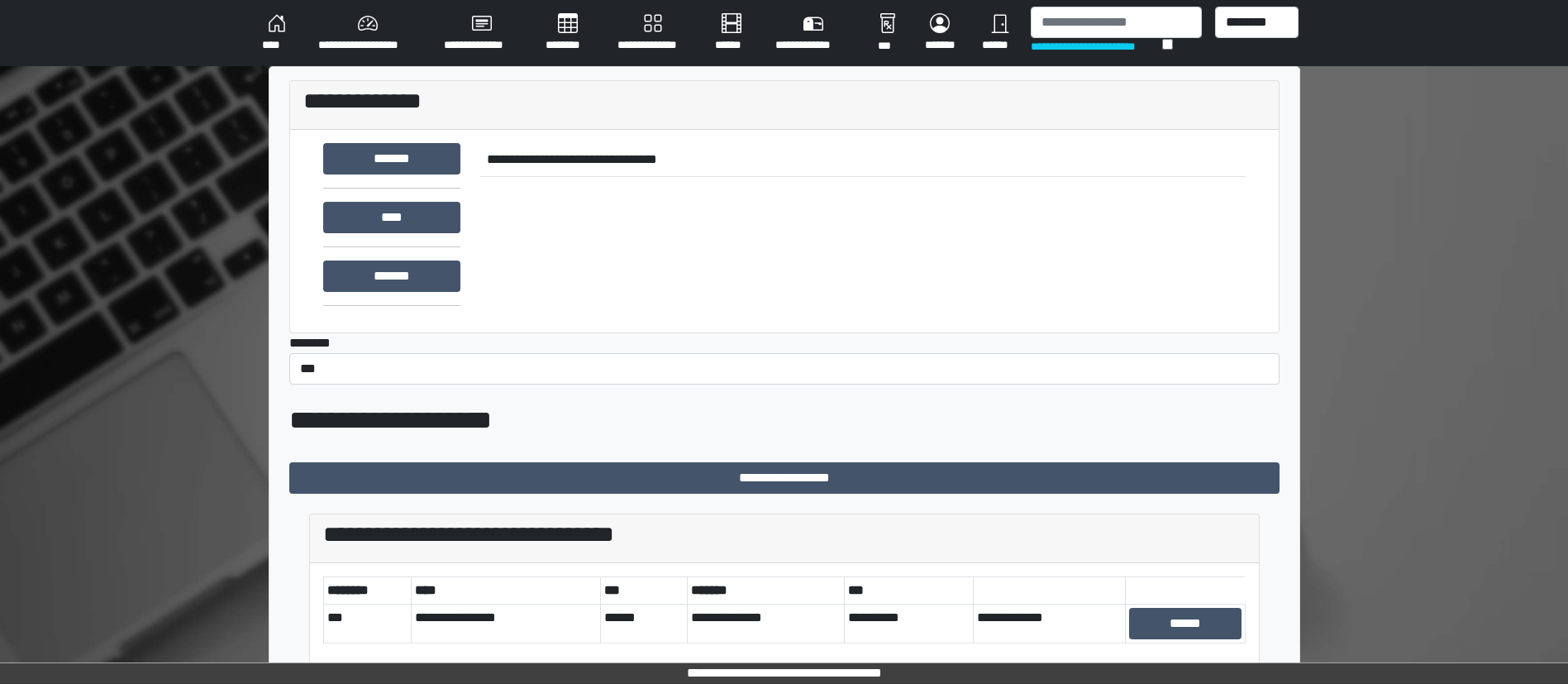click on "**********" at bounding box center [653, 33] 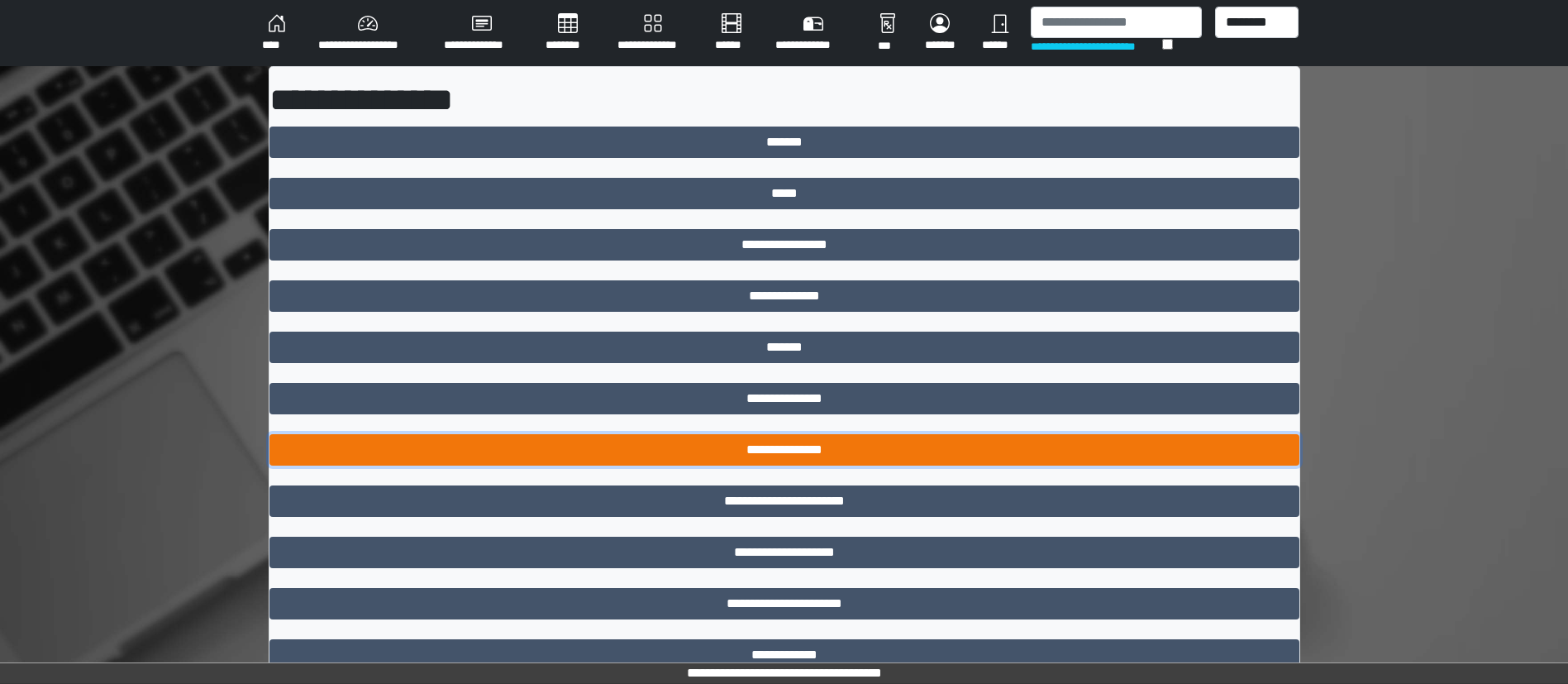 click on "**********" at bounding box center (784, 450) 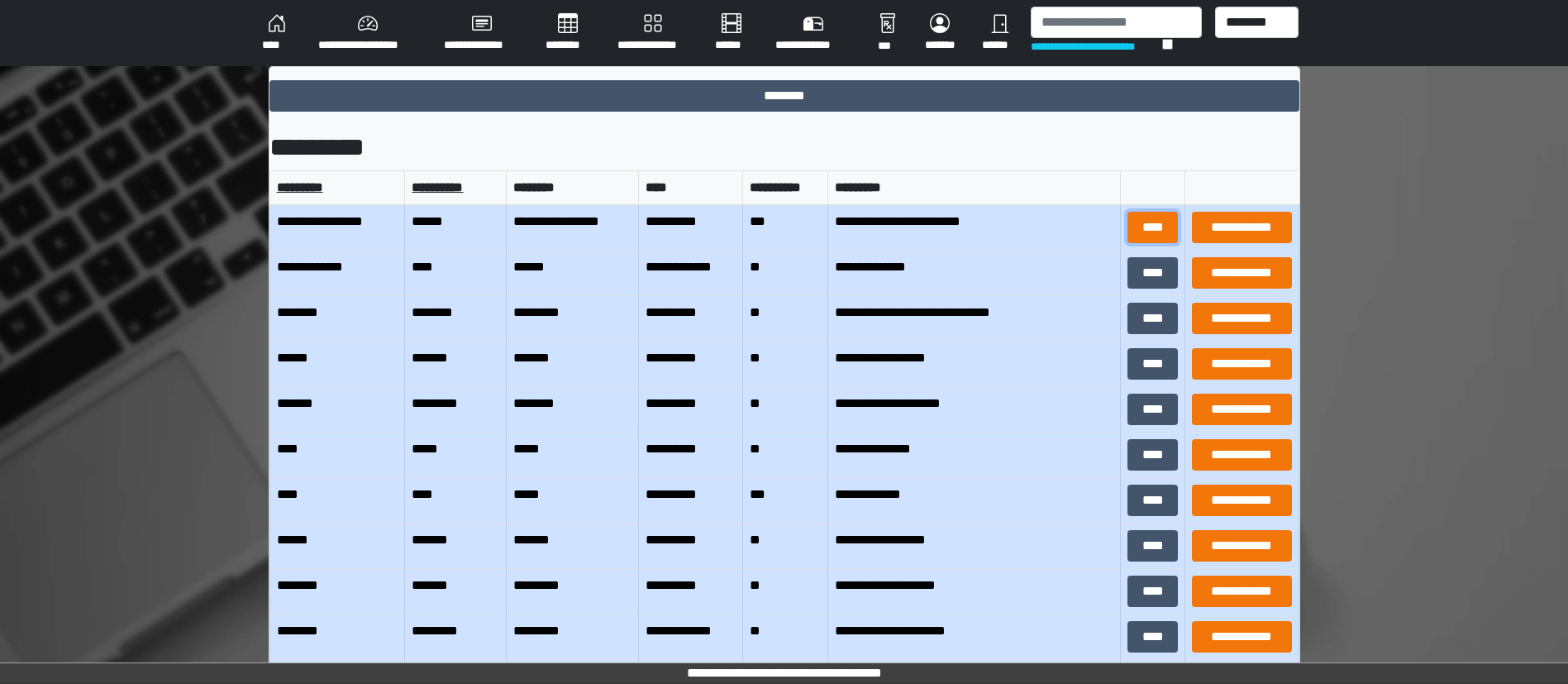 click on "****" at bounding box center (1152, 227) 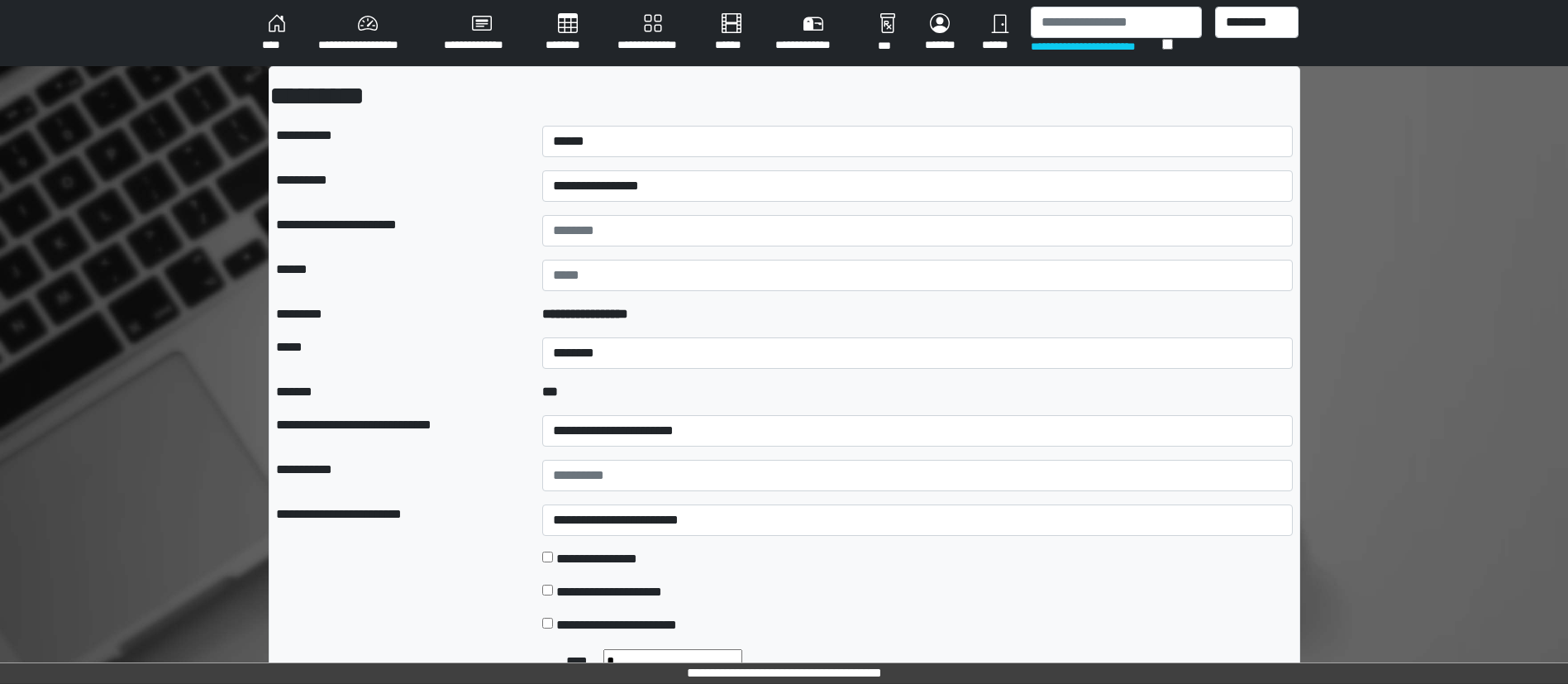 scroll, scrollTop: 598, scrollLeft: 0, axis: vertical 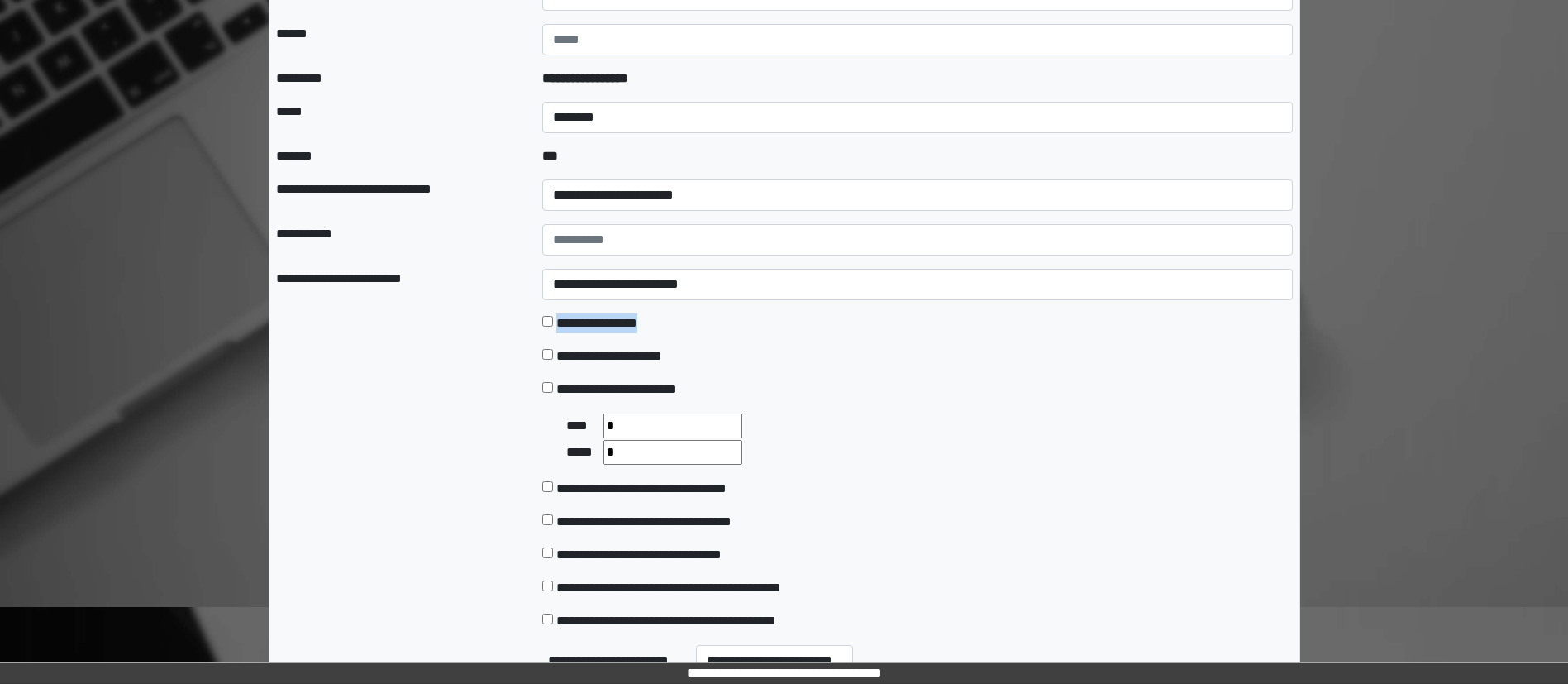 drag, startPoint x: 685, startPoint y: 321, endPoint x: 558, endPoint y: 323, distance: 127.01575 